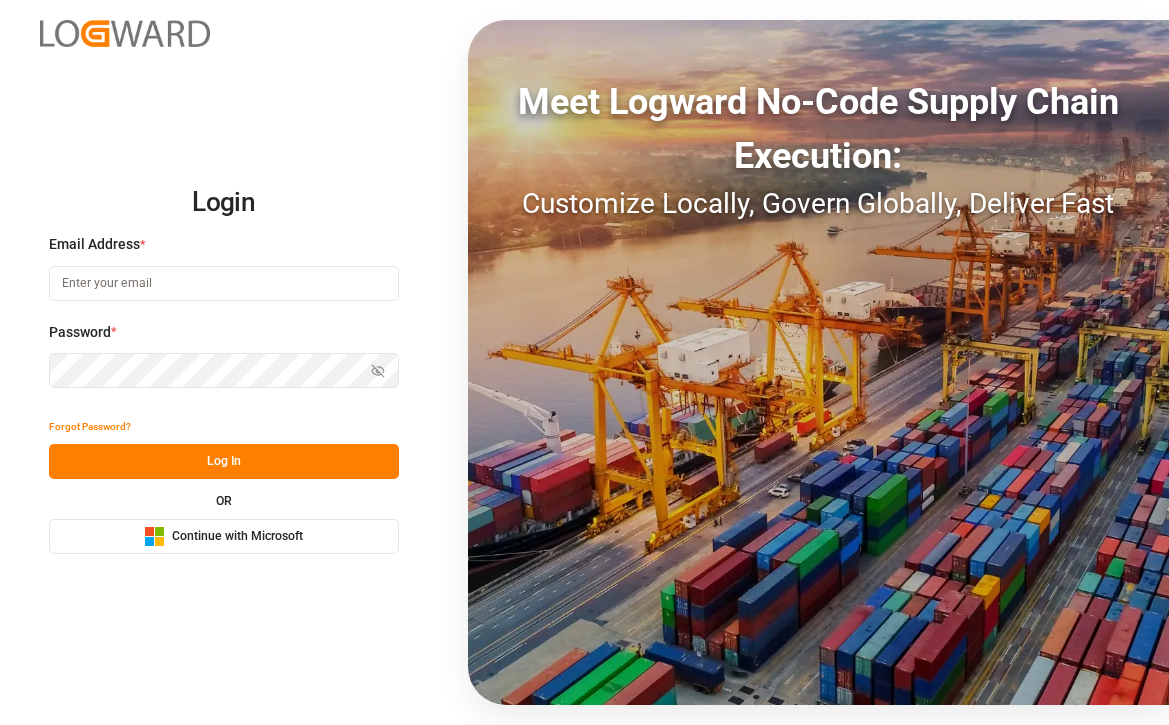scroll, scrollTop: 0, scrollLeft: 0, axis: both 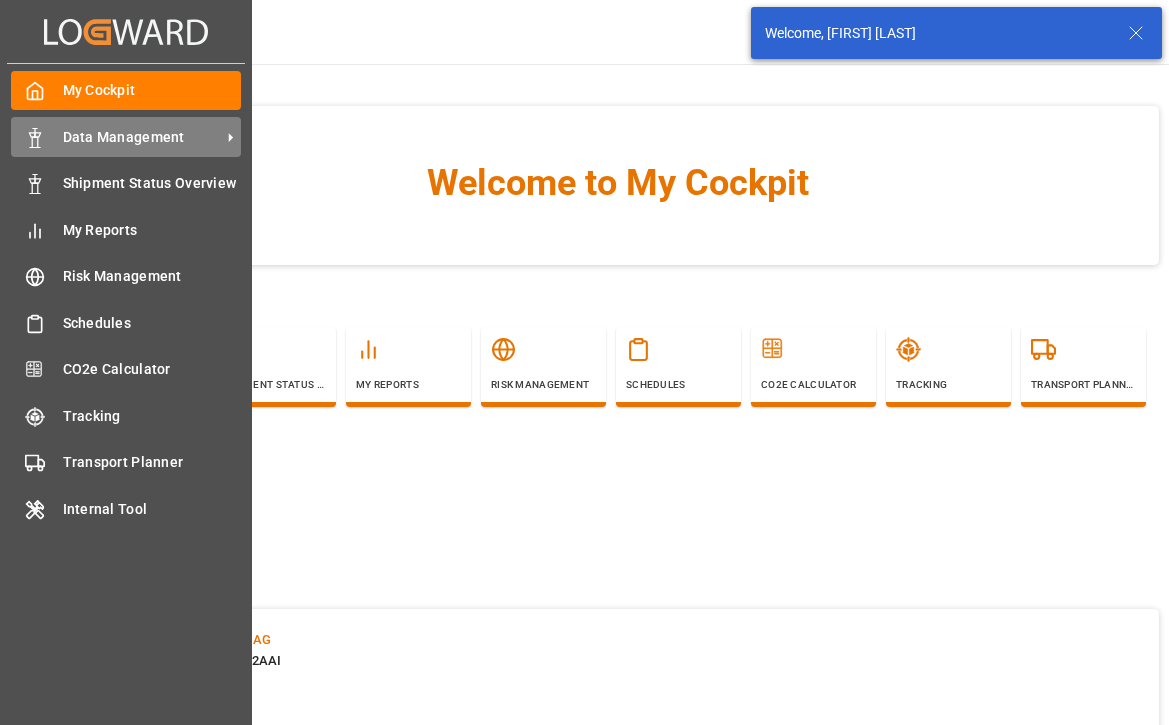 click on "Data Management" at bounding box center [142, 137] 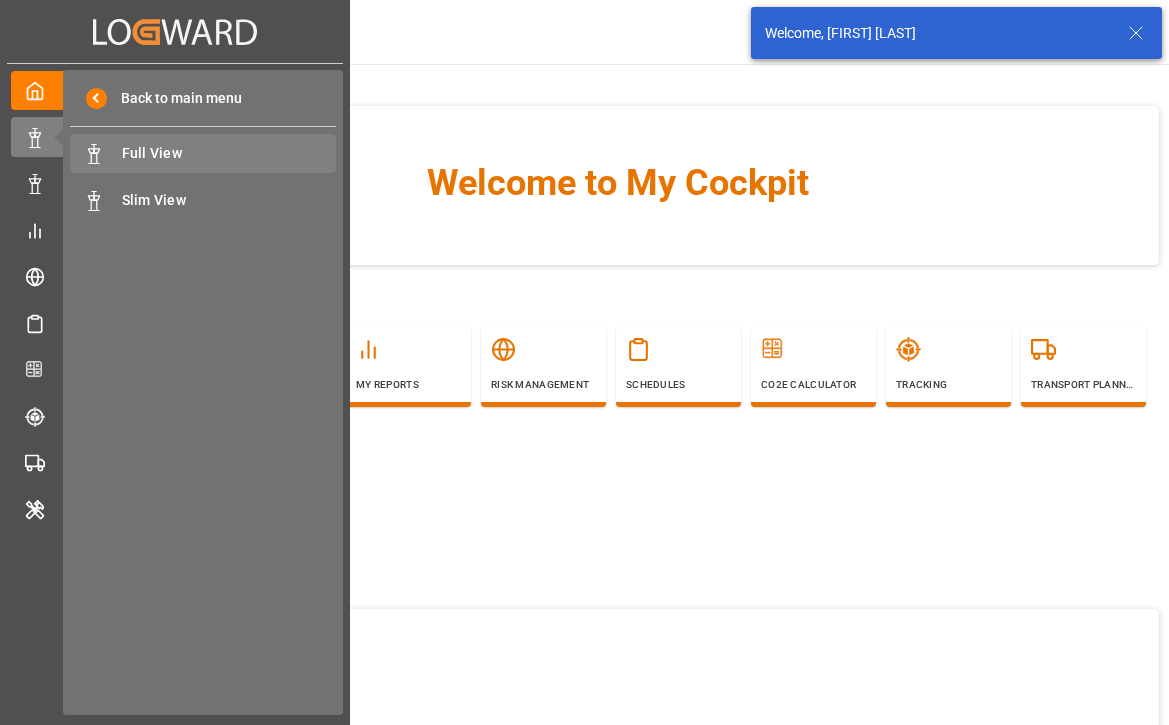 click on "Full View Full View" at bounding box center (203, 153) 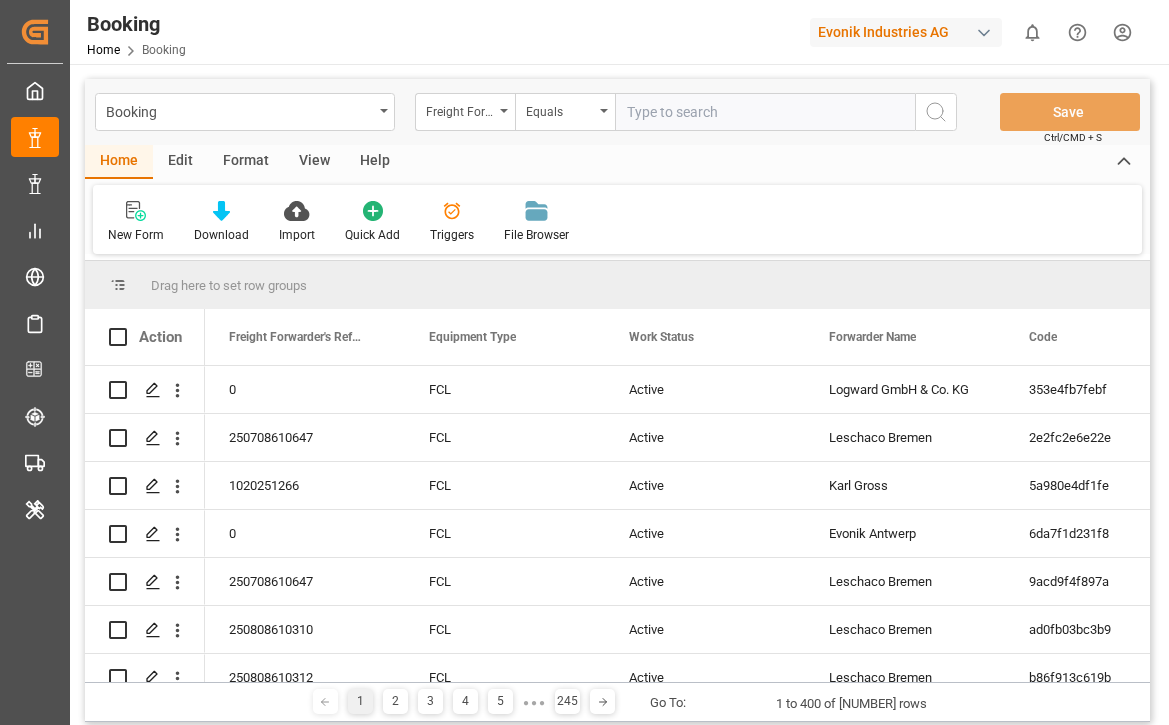 click on "Edit" at bounding box center [180, 162] 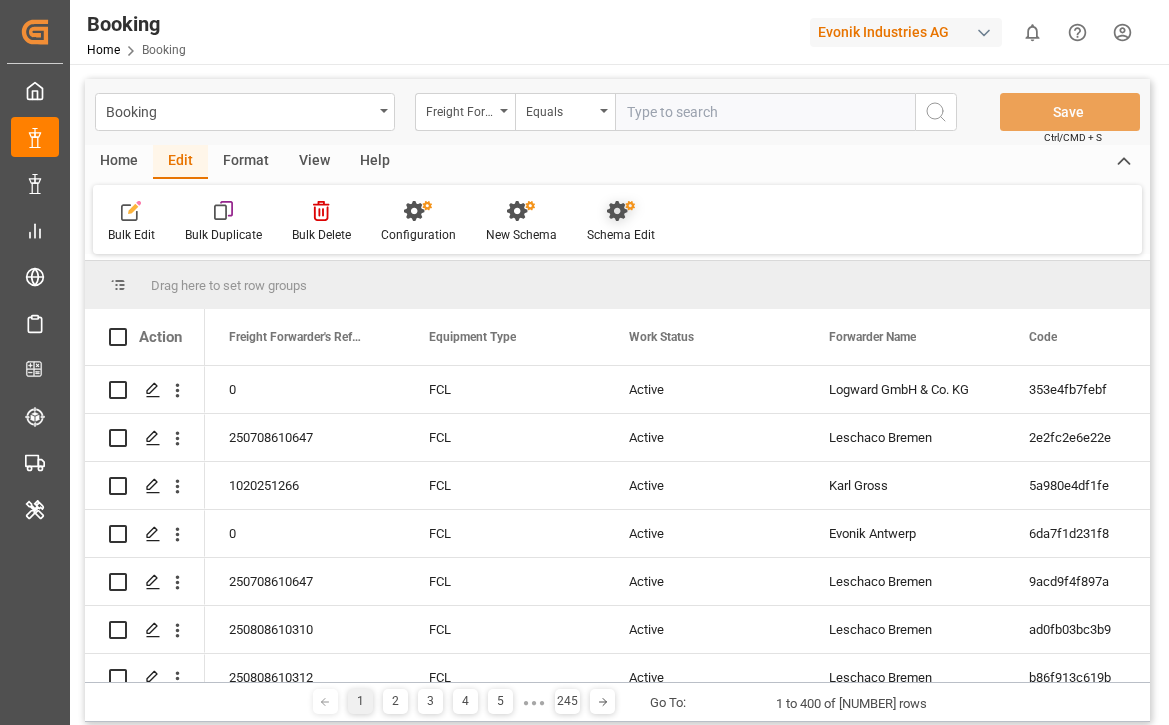 click on "Schema Edit" at bounding box center (621, 222) 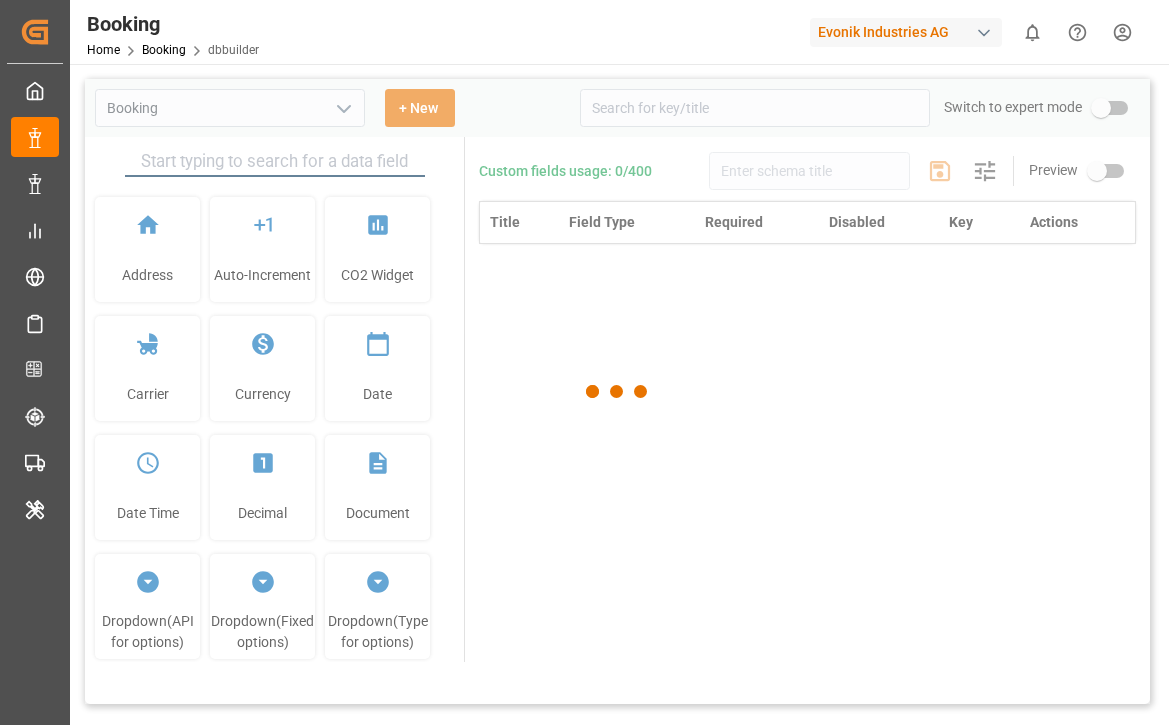 click at bounding box center [617, 391] 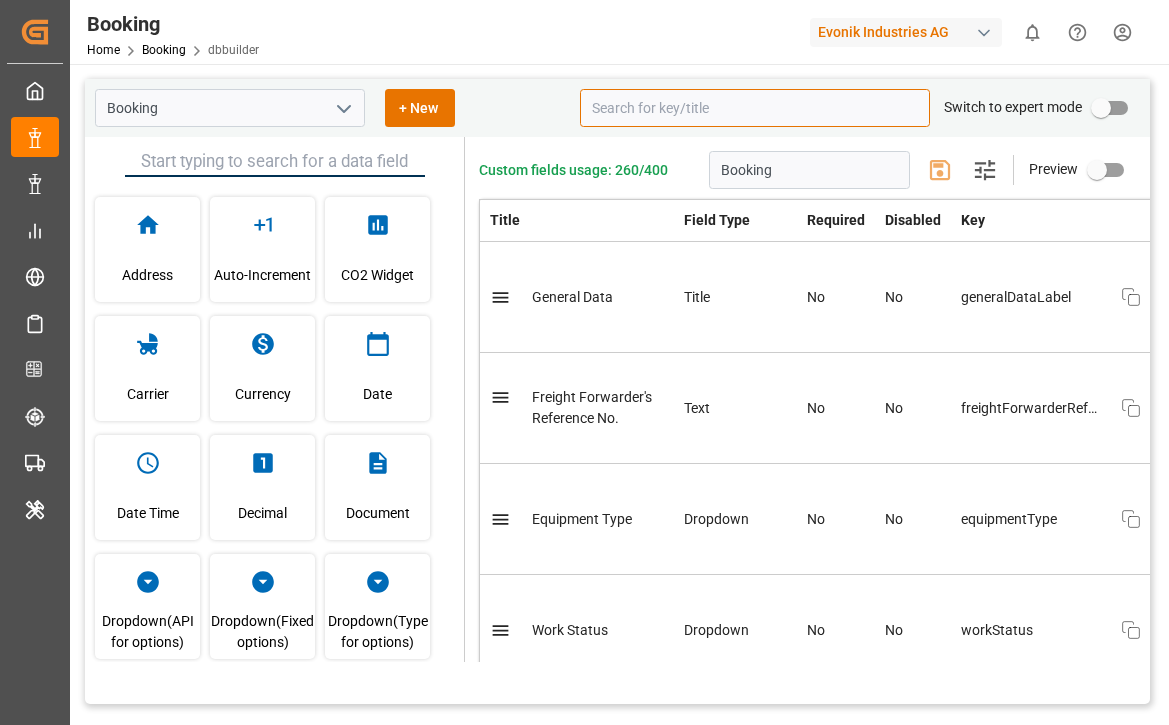 click at bounding box center (755, 108) 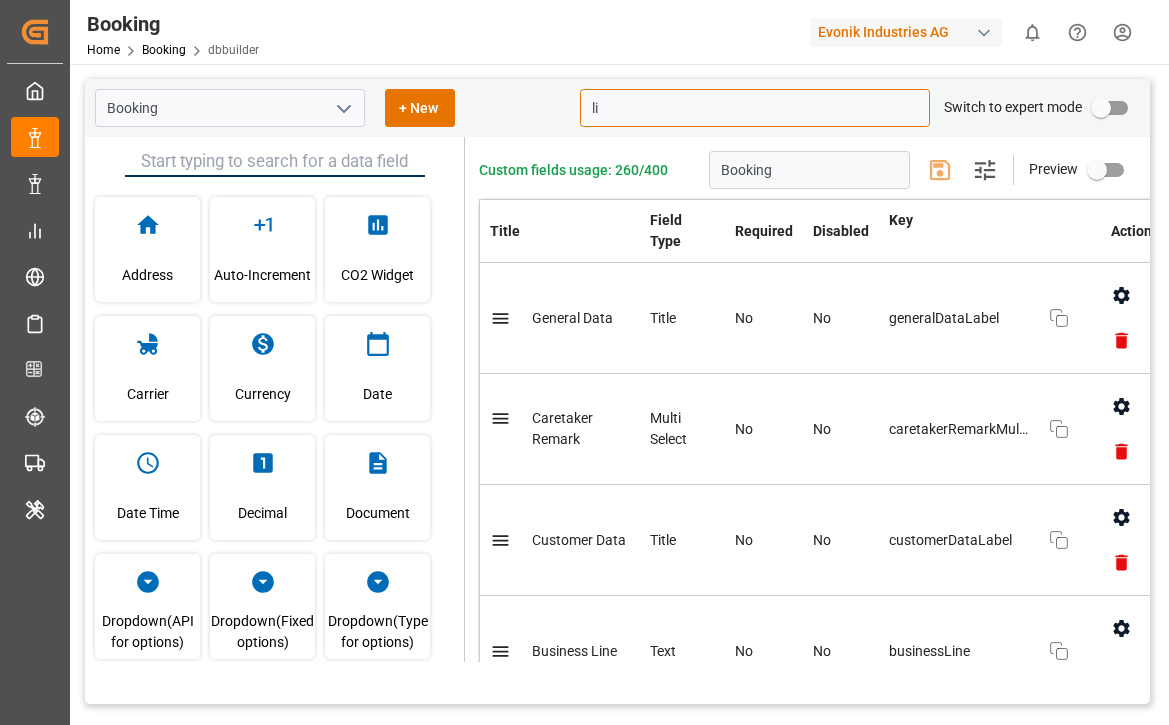 type on "lis" 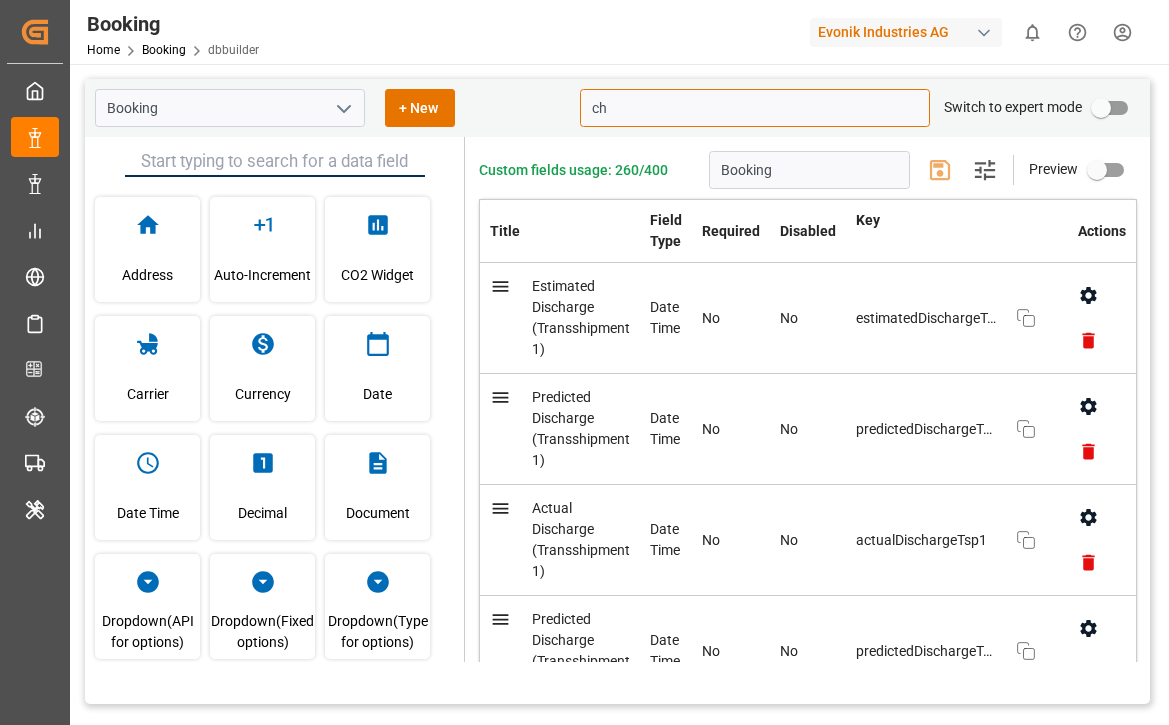 type on "chi" 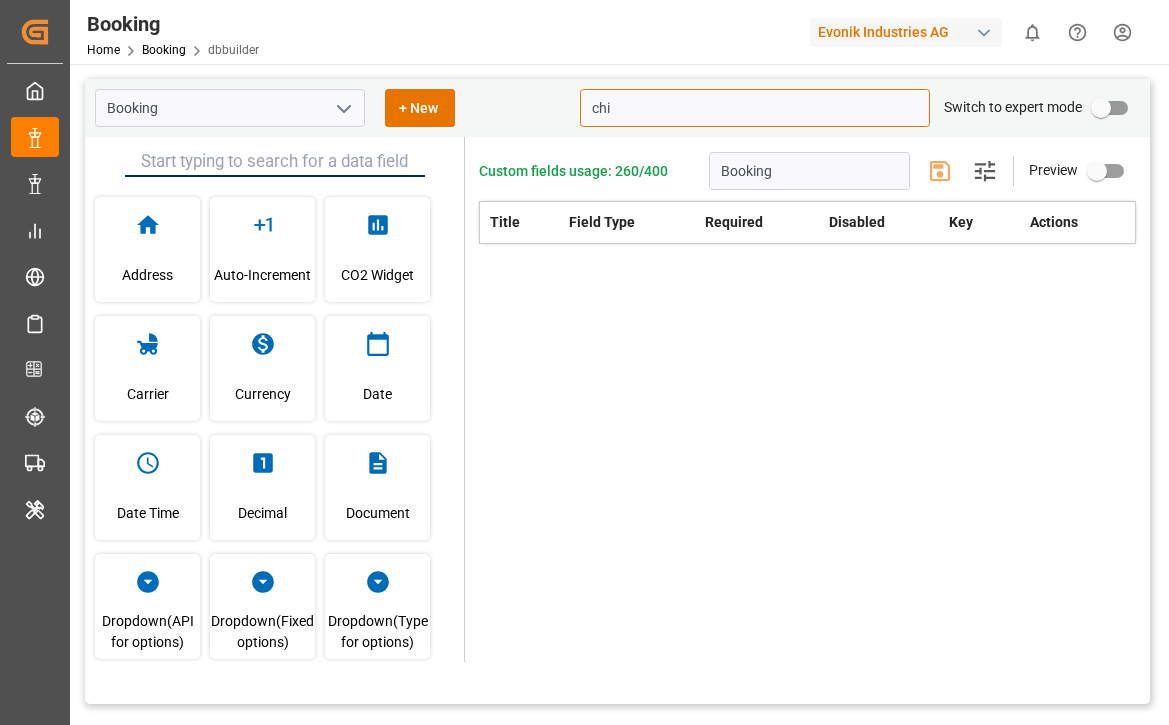 type 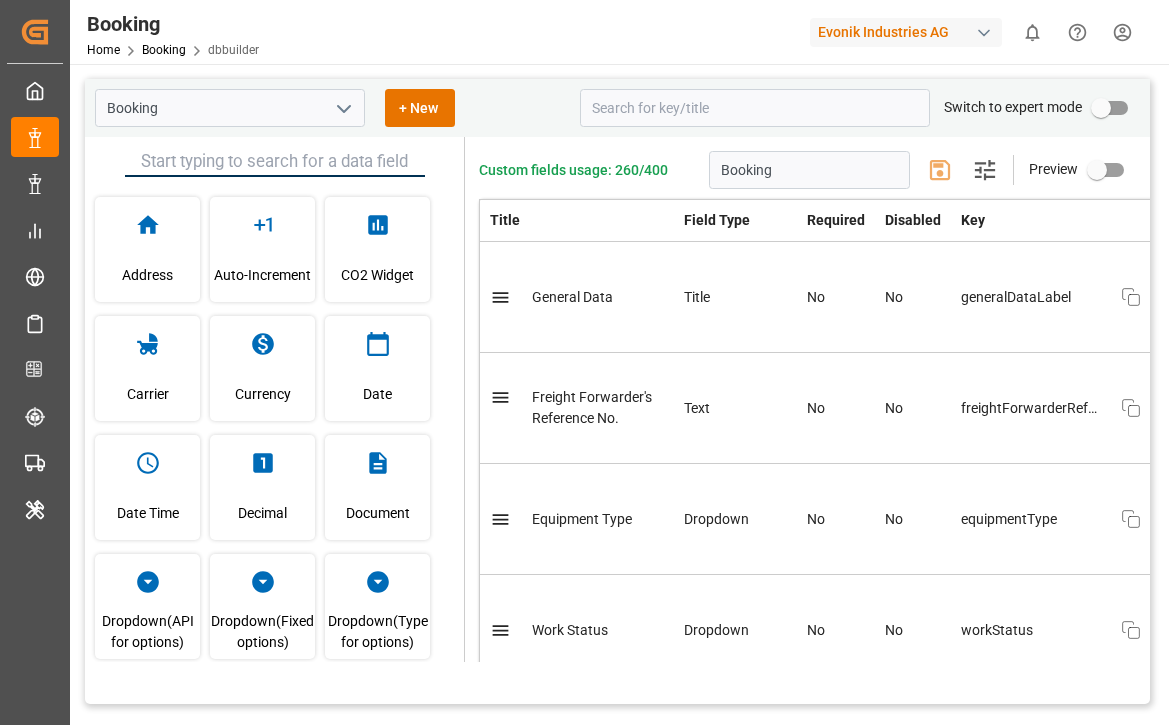 scroll, scrollTop: 331, scrollLeft: 0, axis: vertical 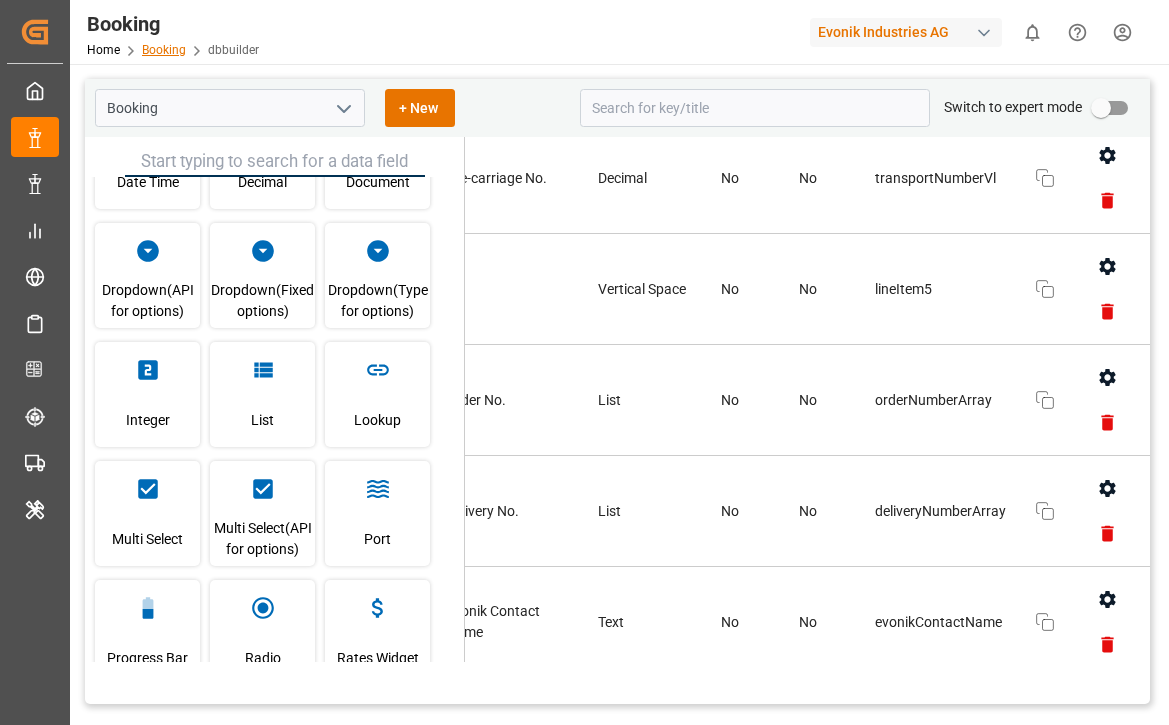 click on "Booking" at bounding box center (164, 50) 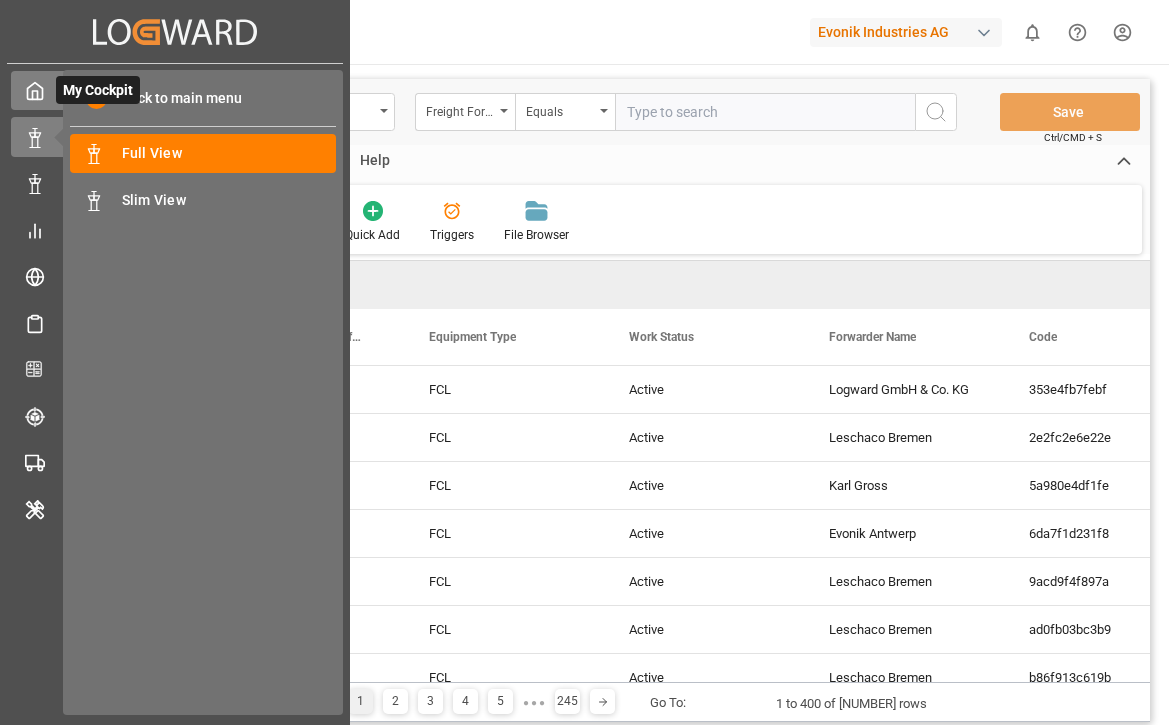 click on "My Cockpit My Cockpit" at bounding box center [175, 90] 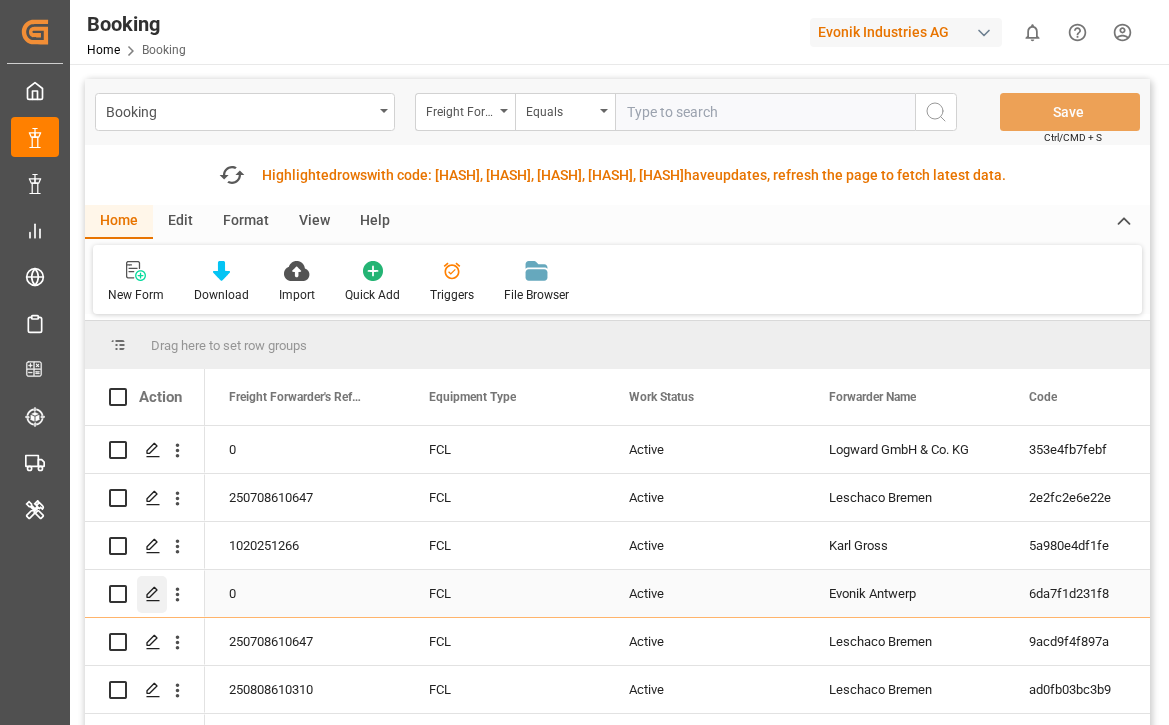 click 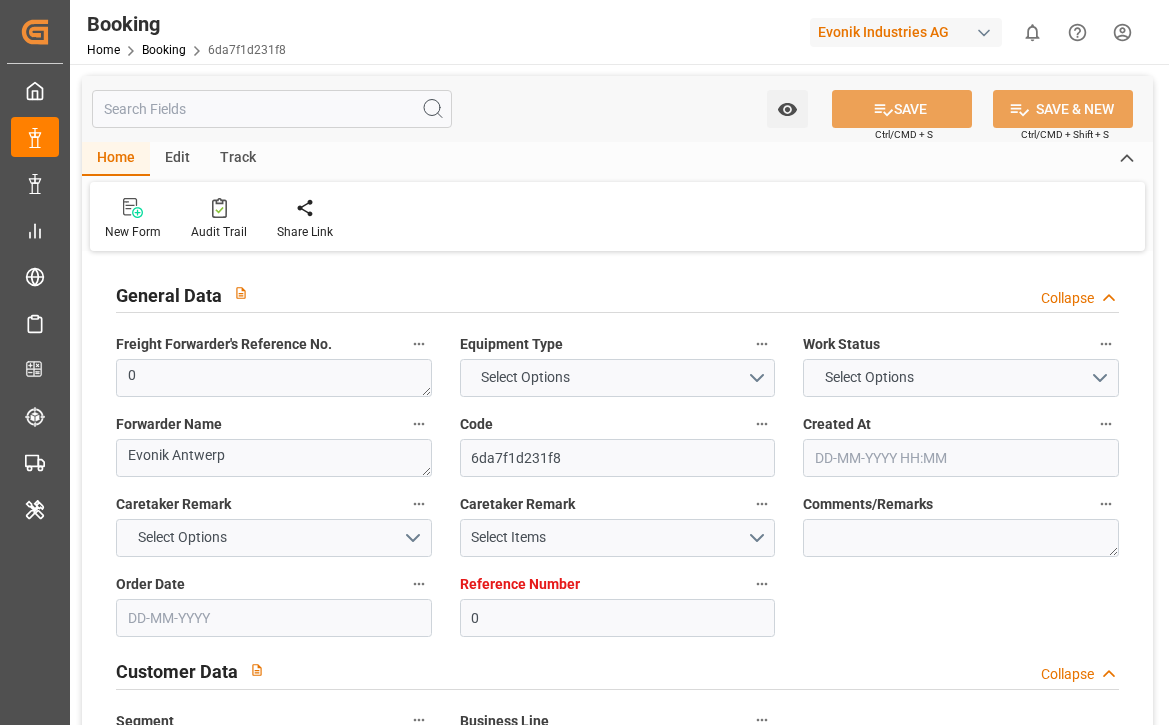 type on "0" 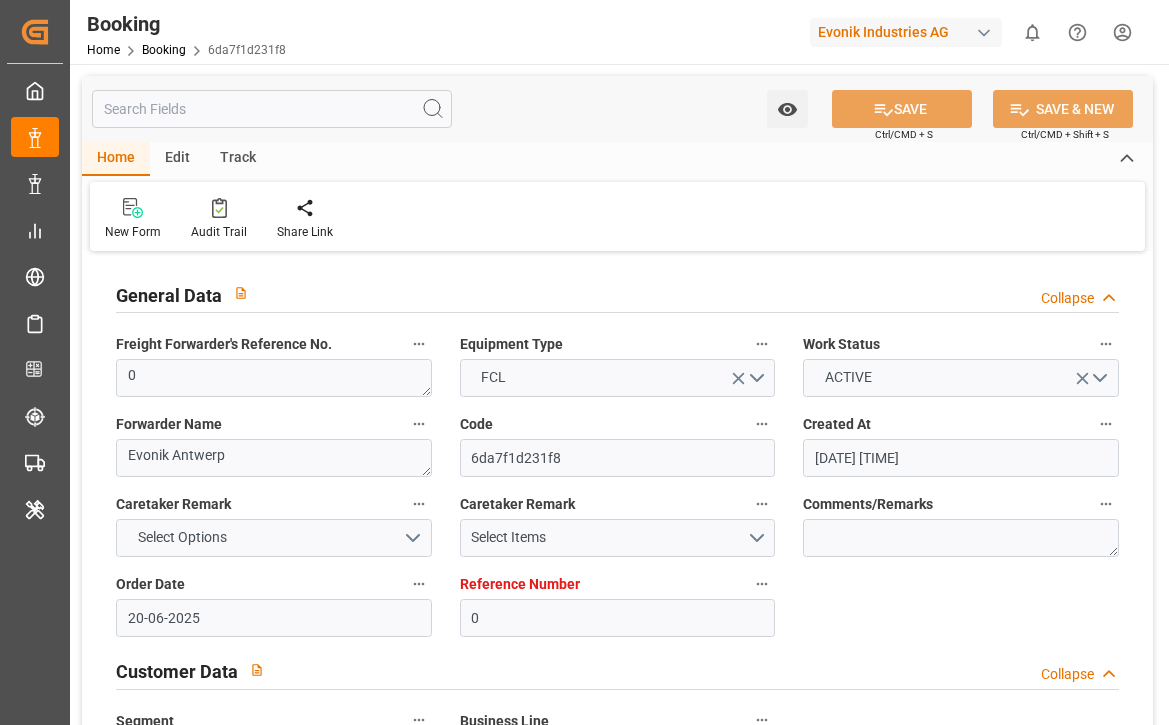 type on "[DATE] [TIME]" 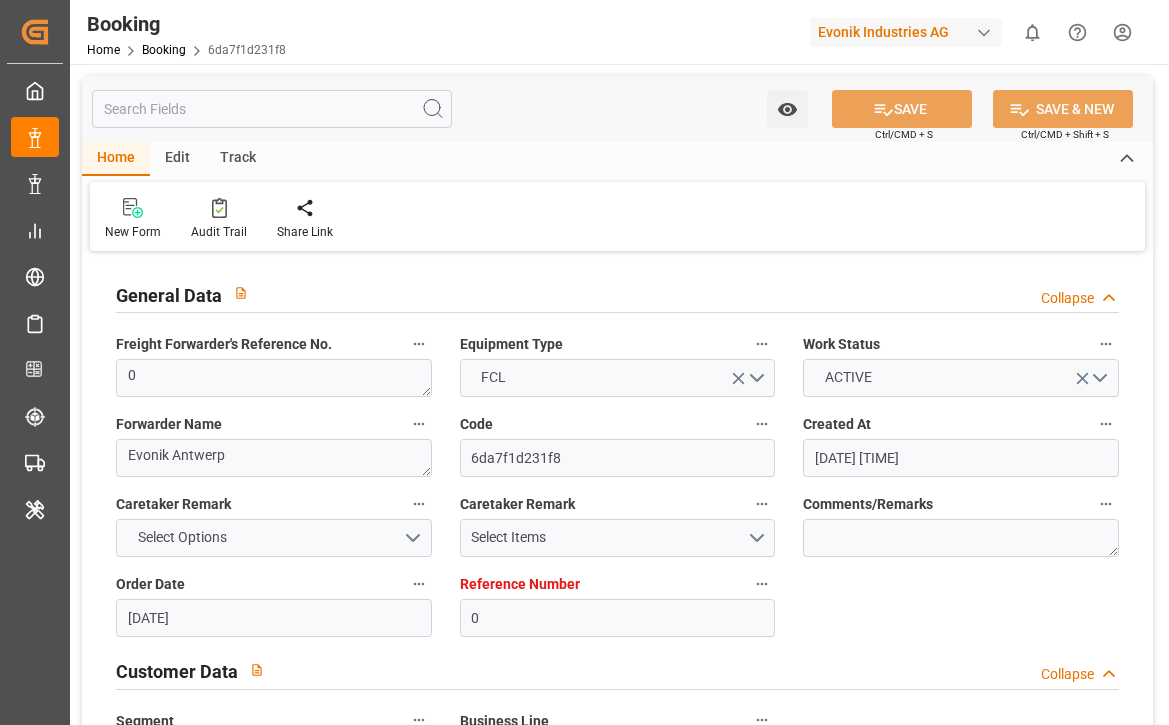 type on "08-08-2025 11:00" 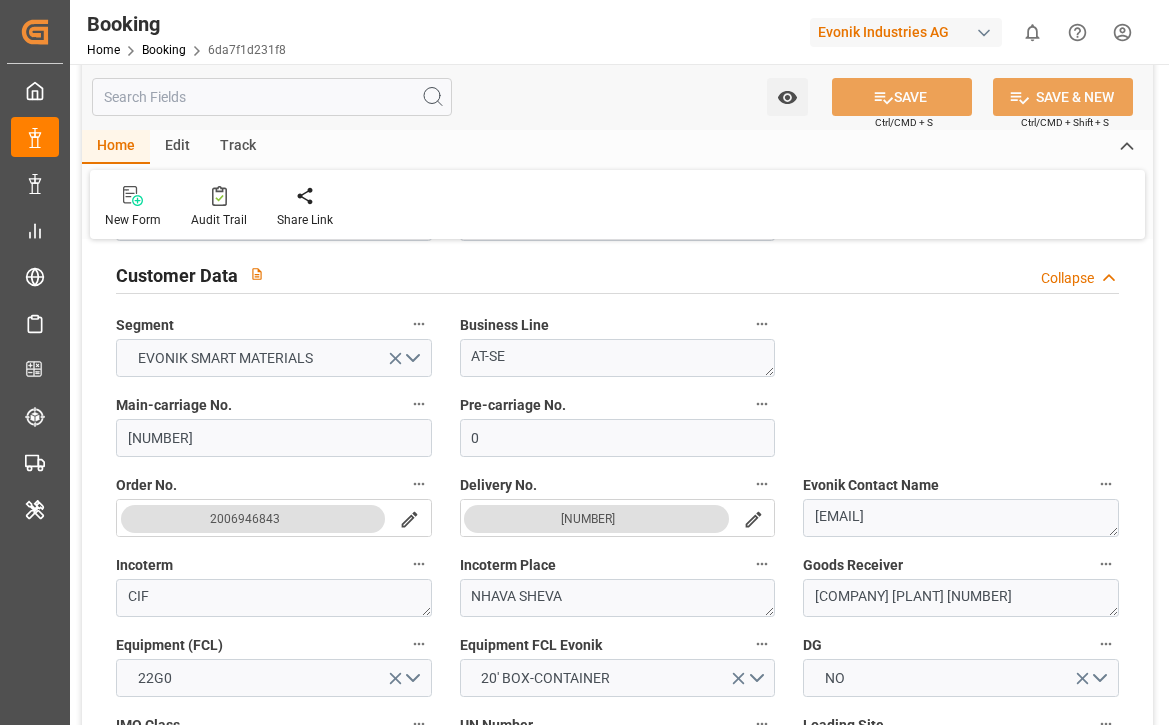 scroll, scrollTop: 407, scrollLeft: 0, axis: vertical 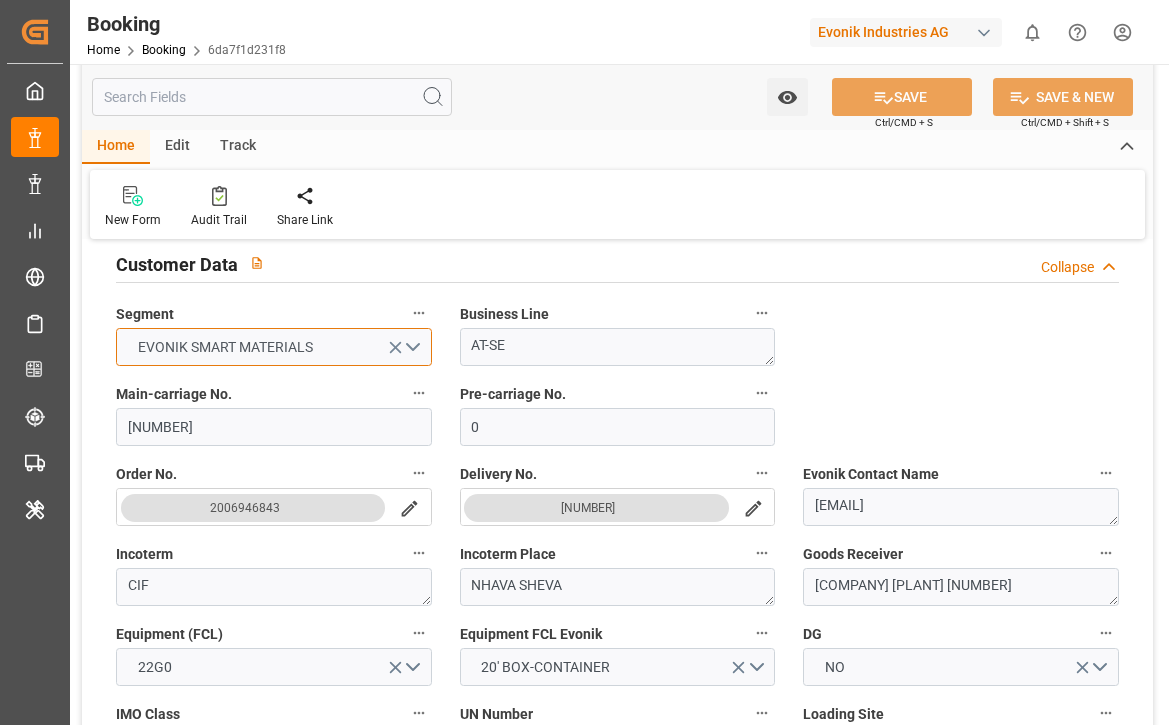 click on "EVONIK SMART MATERIALS" at bounding box center [274, 347] 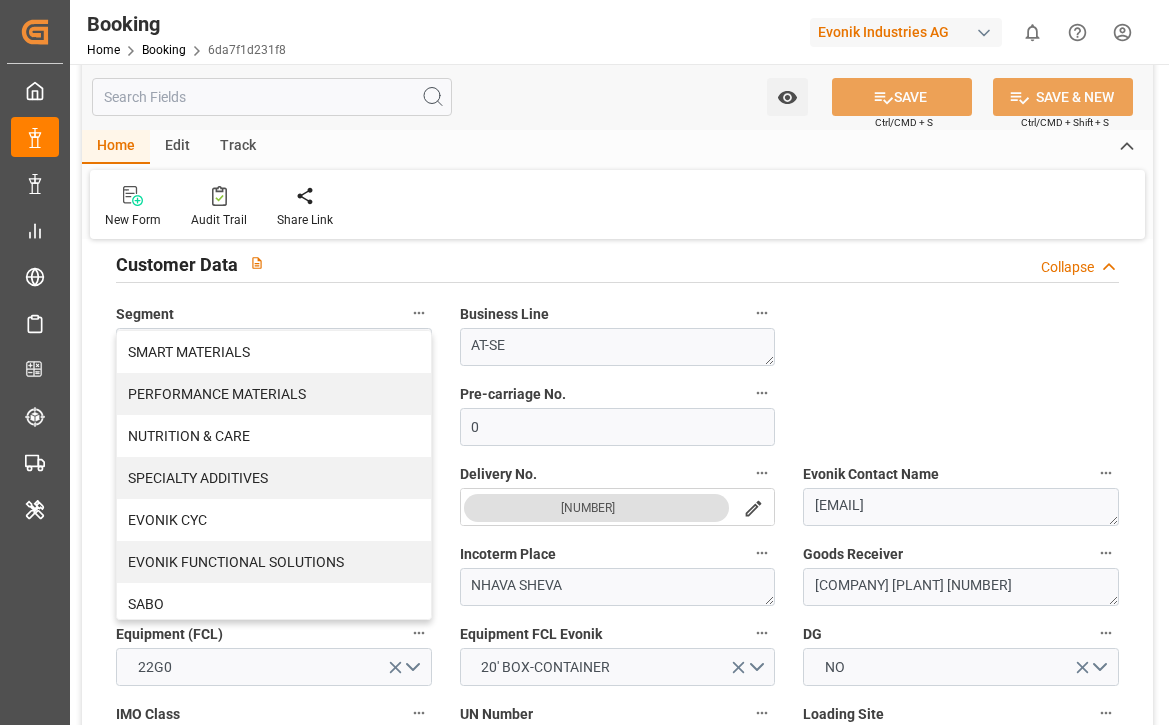 click on "[GENERAL_DATA] [HEX_STRING] [DATE] [TIME] [DATE] [TIME] [NUMBER] [EMAIL] [COMPANY] [PLANT] [ALPHANUMERIC_ID] [DATE] [TIME]" at bounding box center (617, 4322) 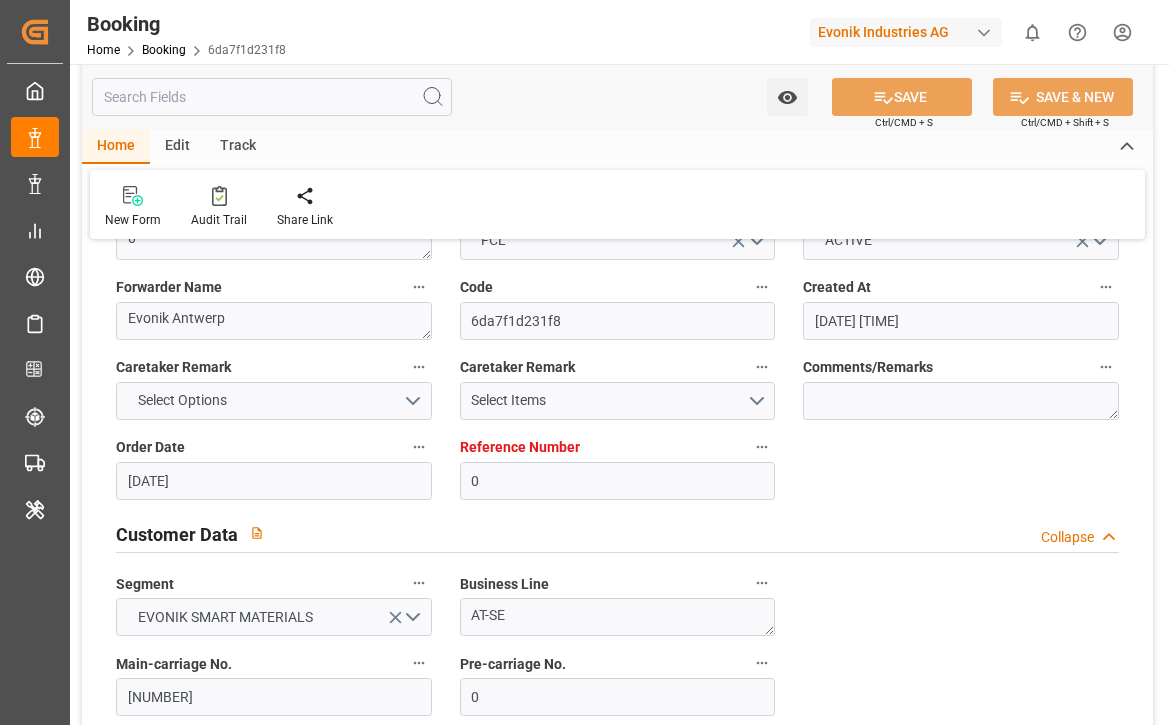 scroll, scrollTop: 0, scrollLeft: 0, axis: both 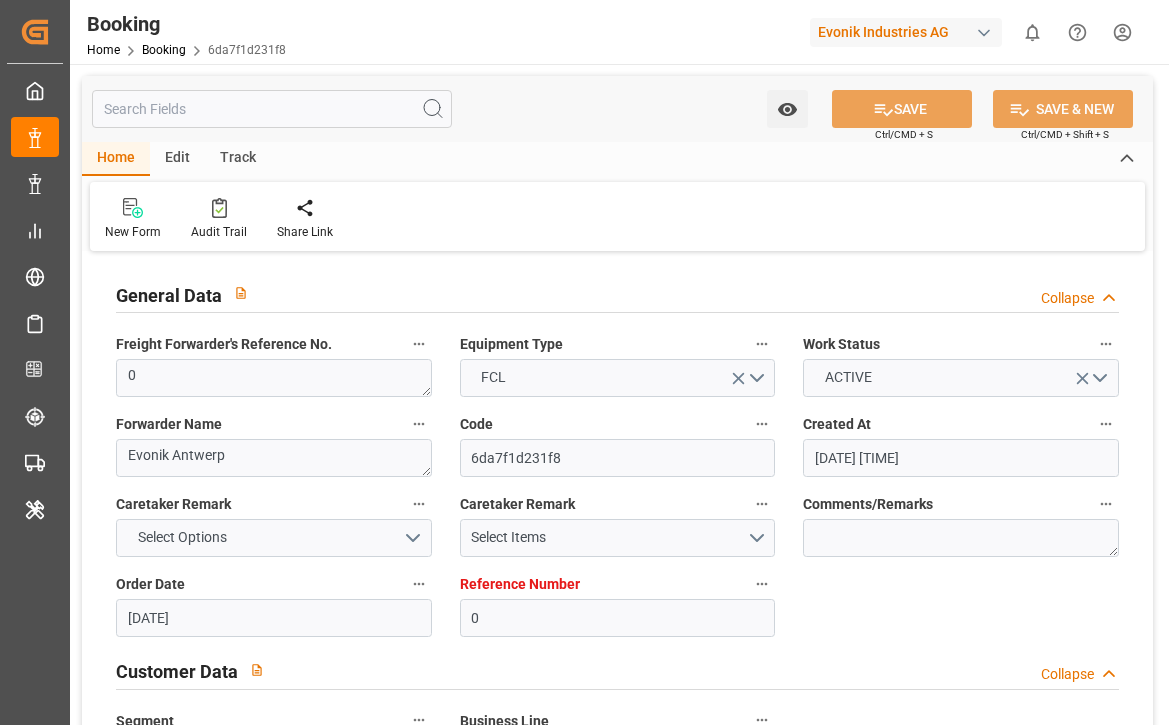 click at bounding box center (272, 109) 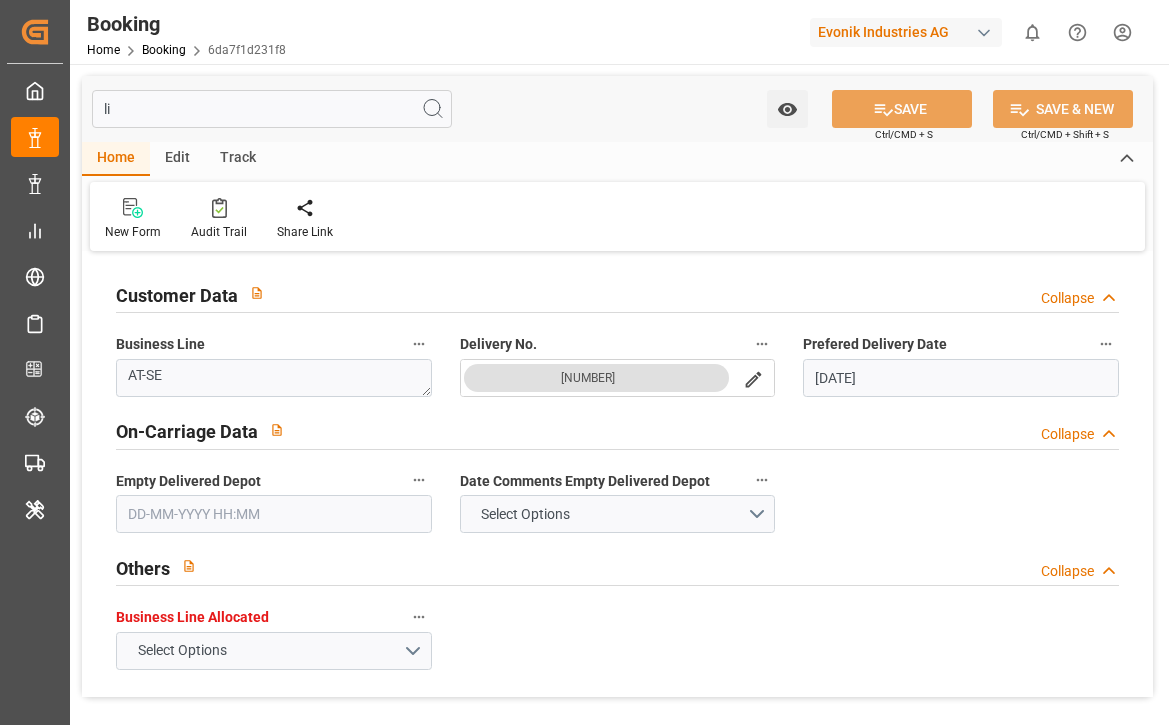 type on "lis" 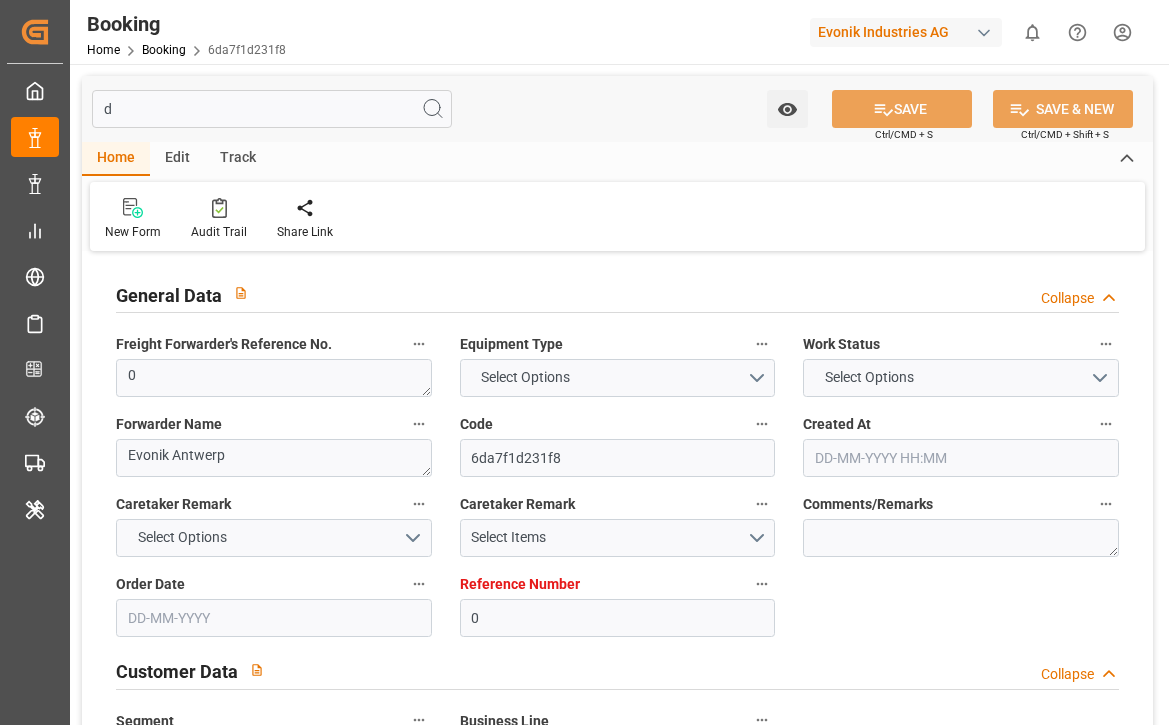 type on "de" 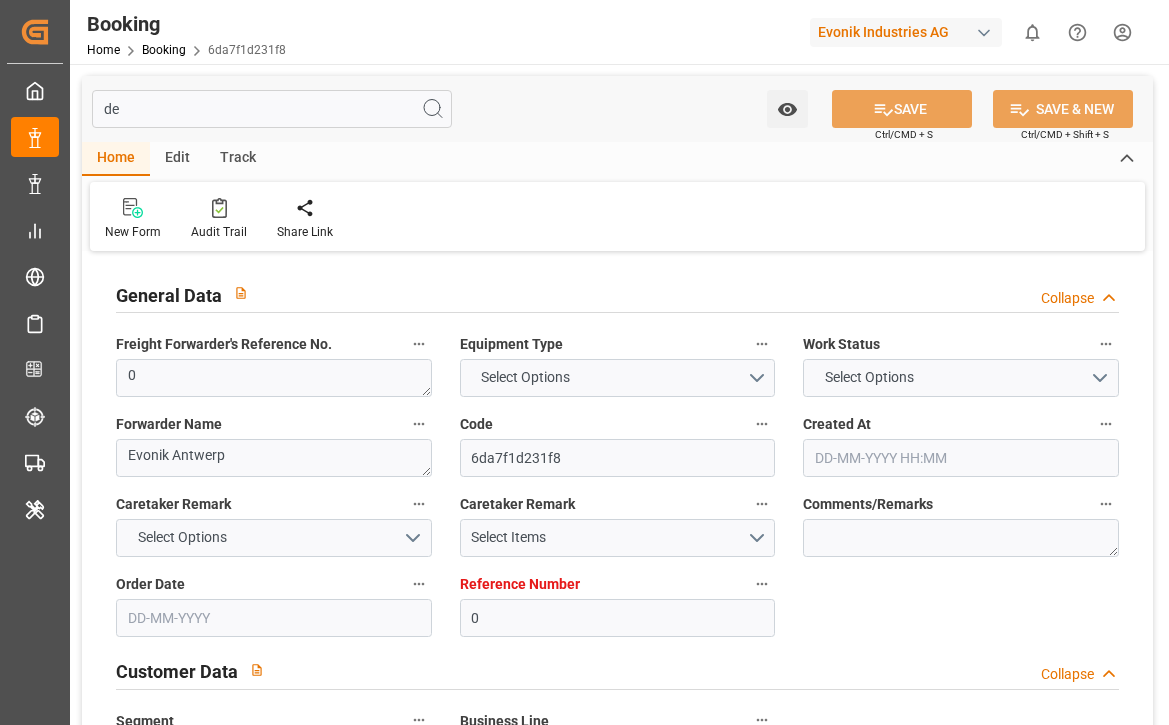 type on "BEANR" 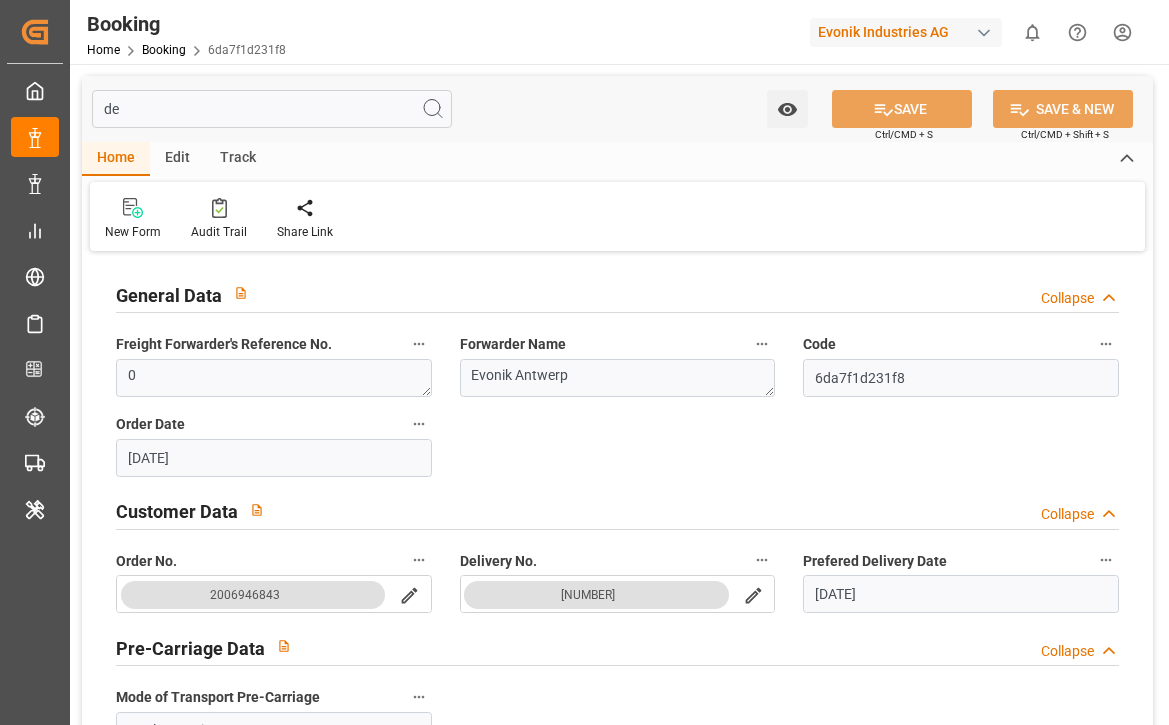 type on "del" 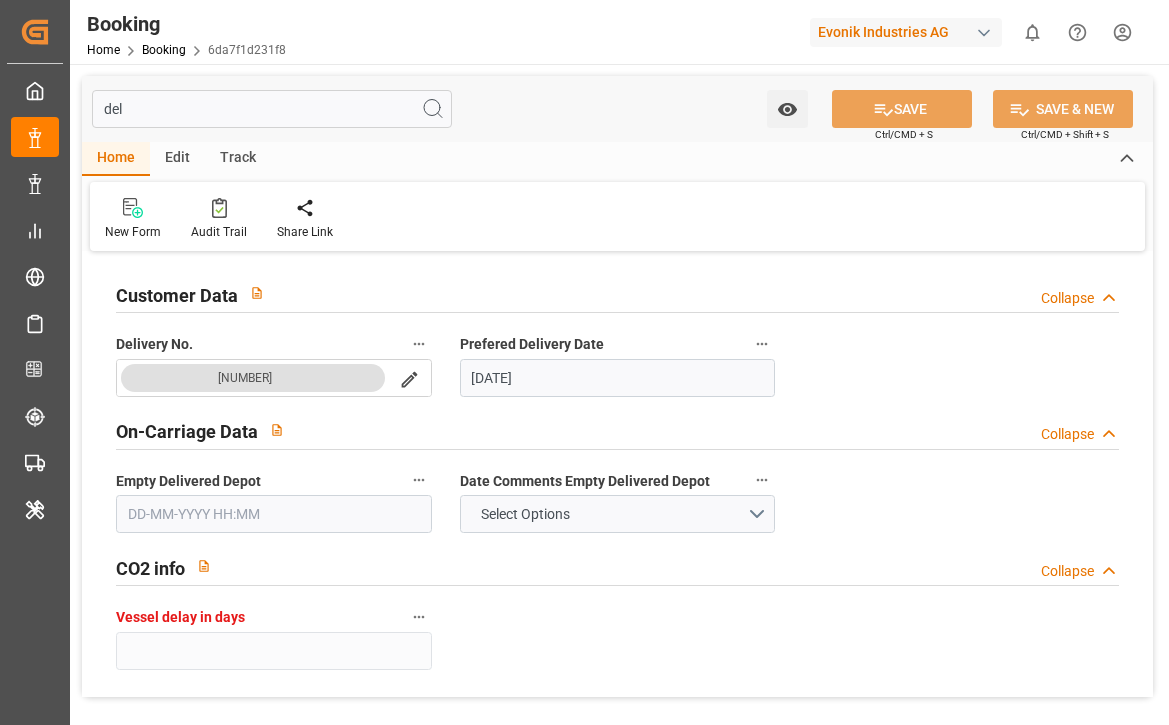 type on "del" 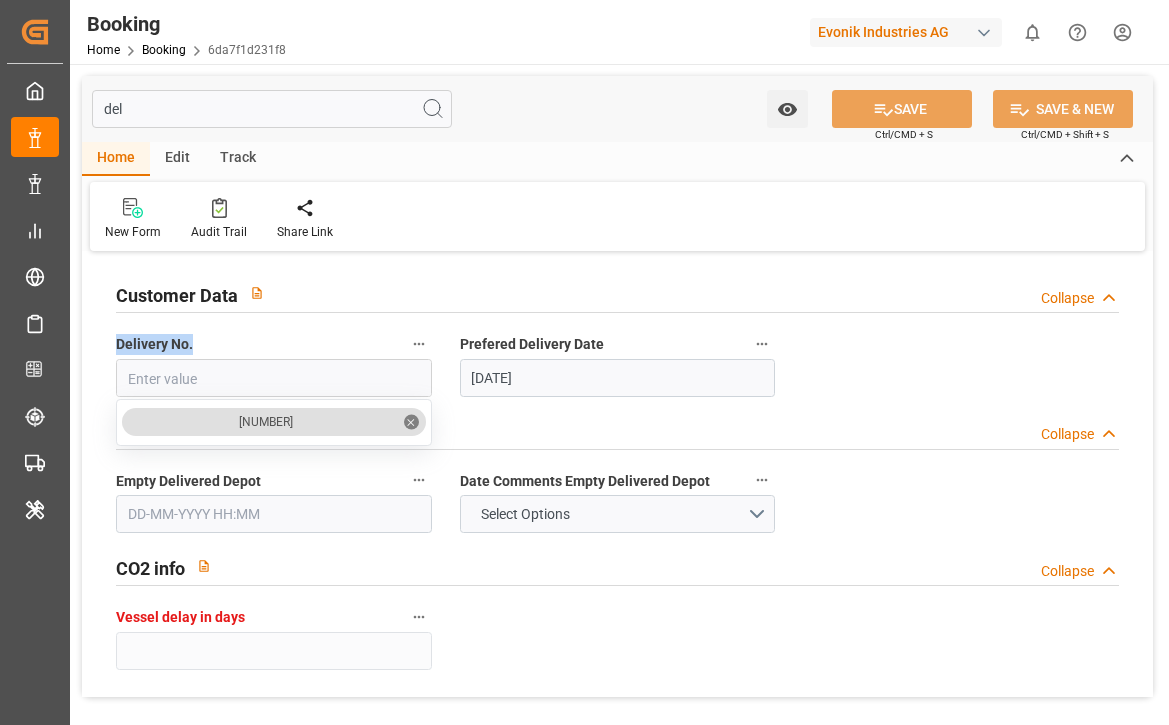 drag, startPoint x: 206, startPoint y: 347, endPoint x: 113, endPoint y: 347, distance: 93 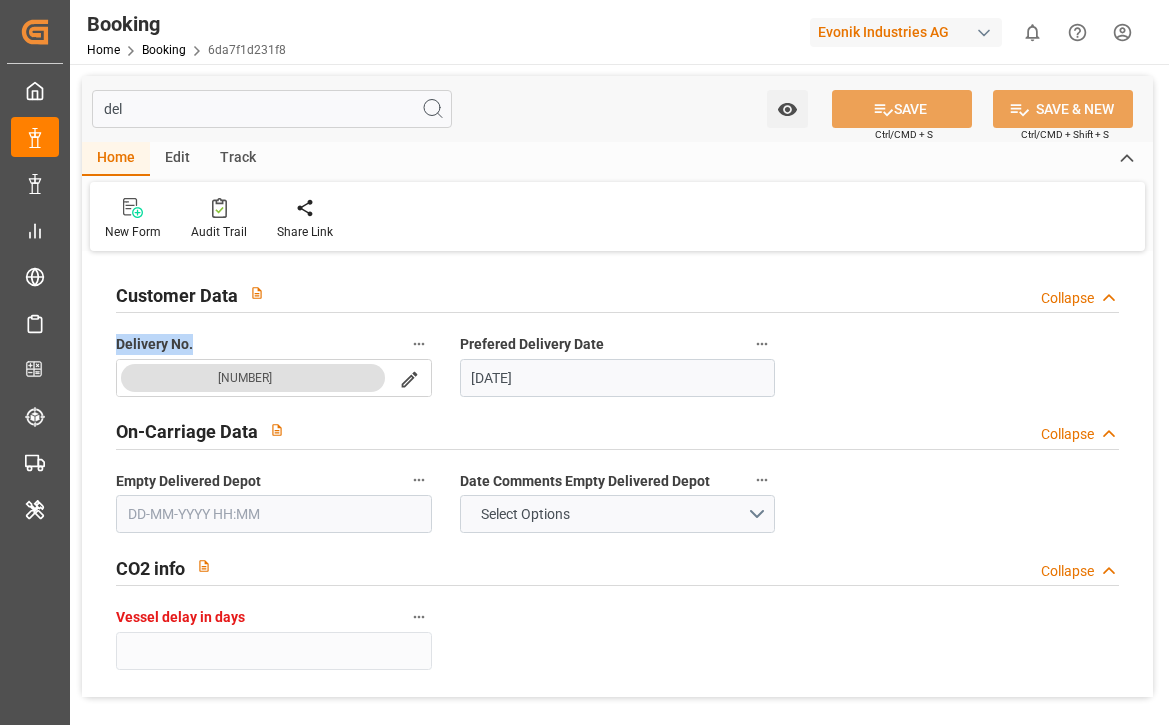 copy on "Delivery No." 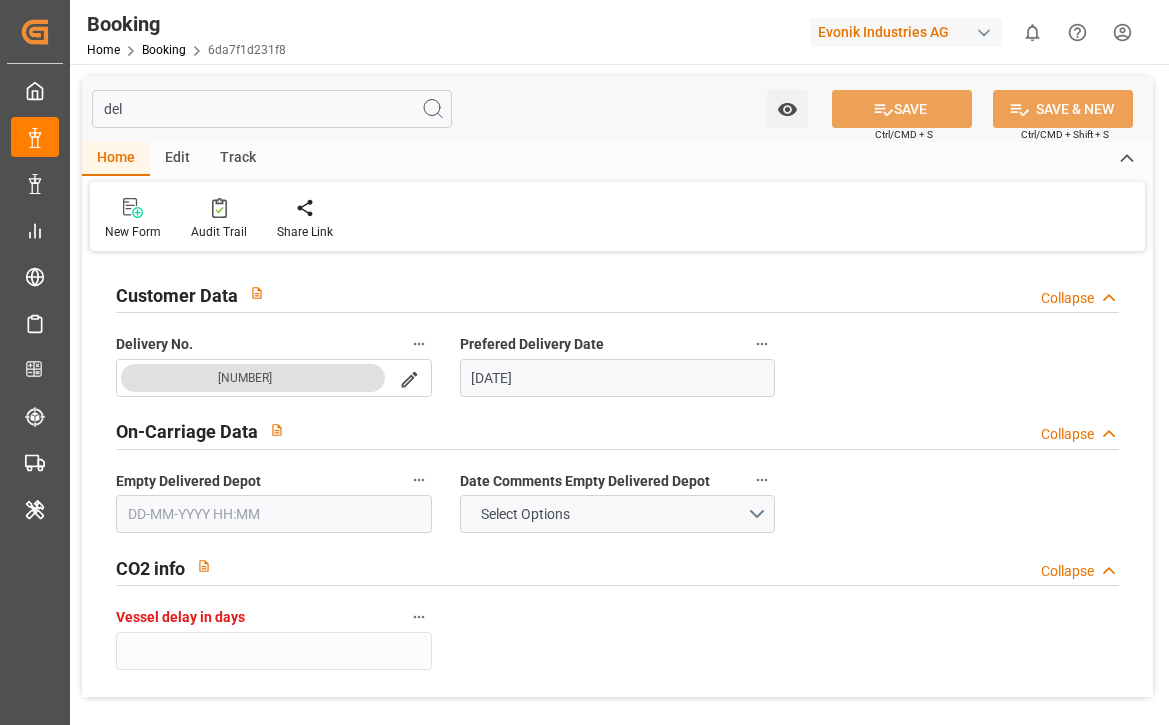 click on "Edit" at bounding box center (177, 159) 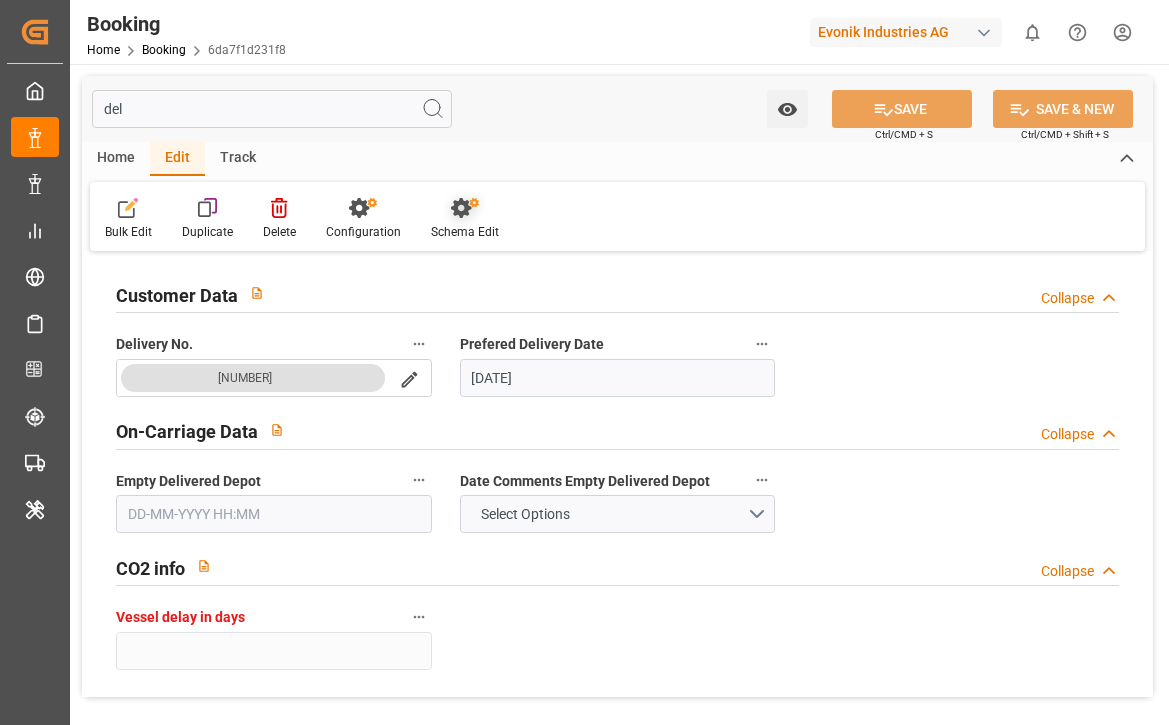 click at bounding box center (465, 207) 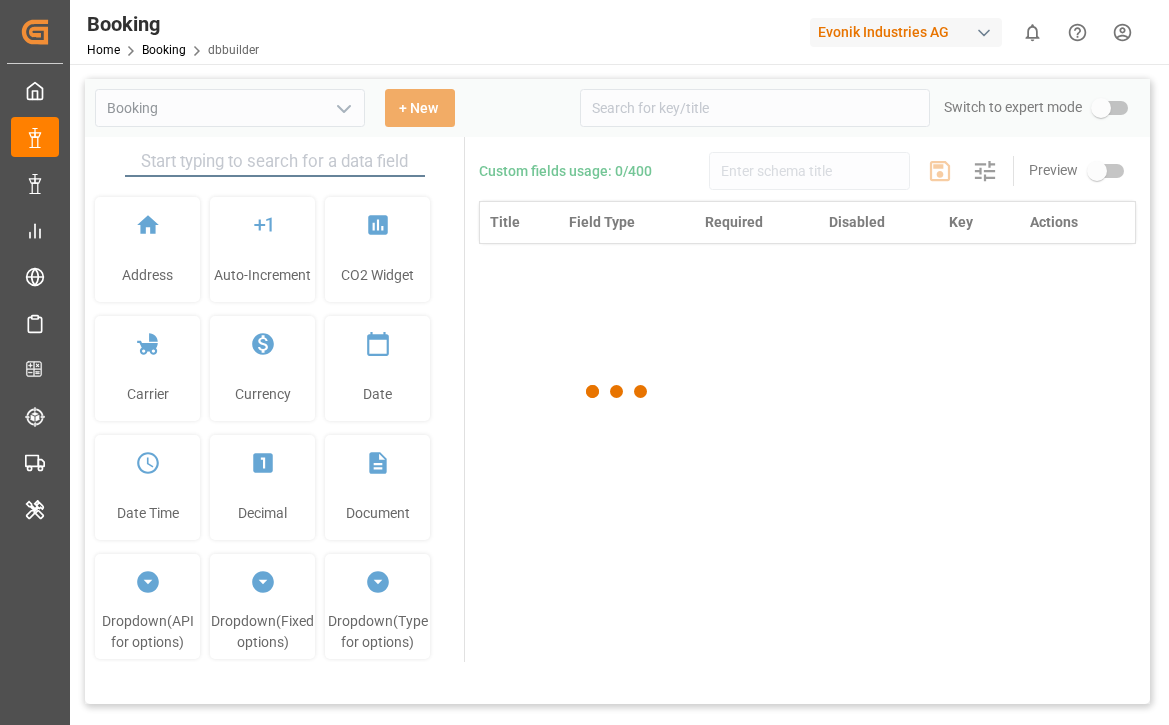 click at bounding box center [617, 391] 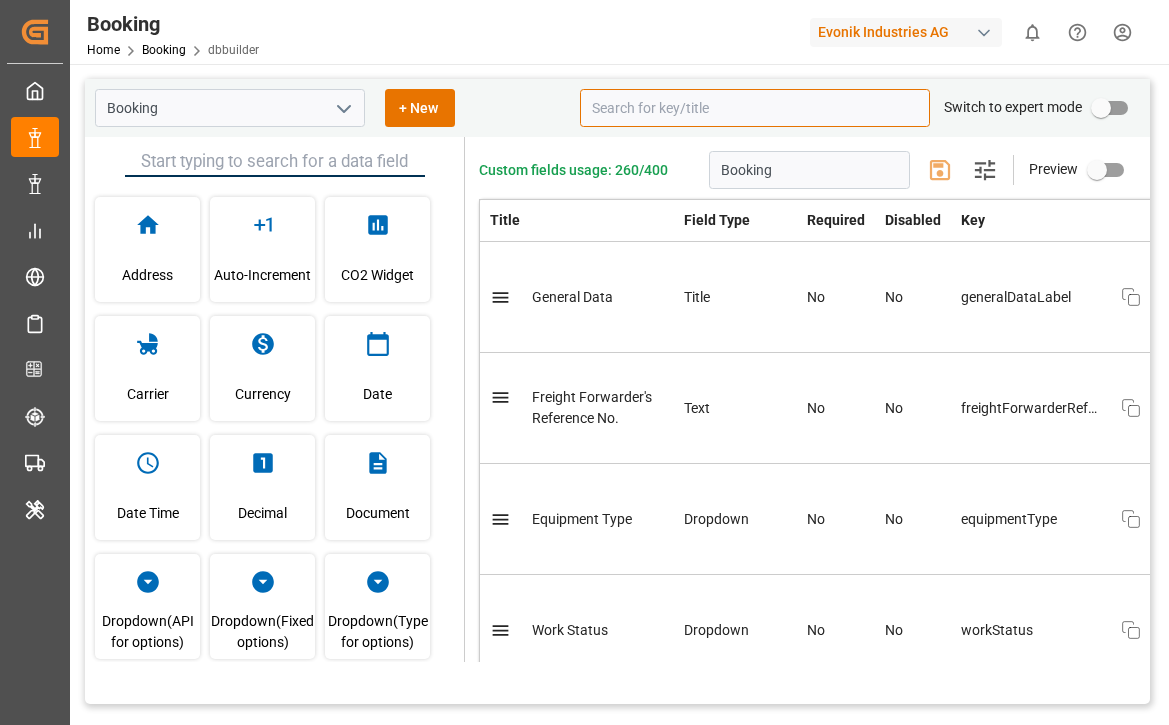 click at bounding box center (755, 108) 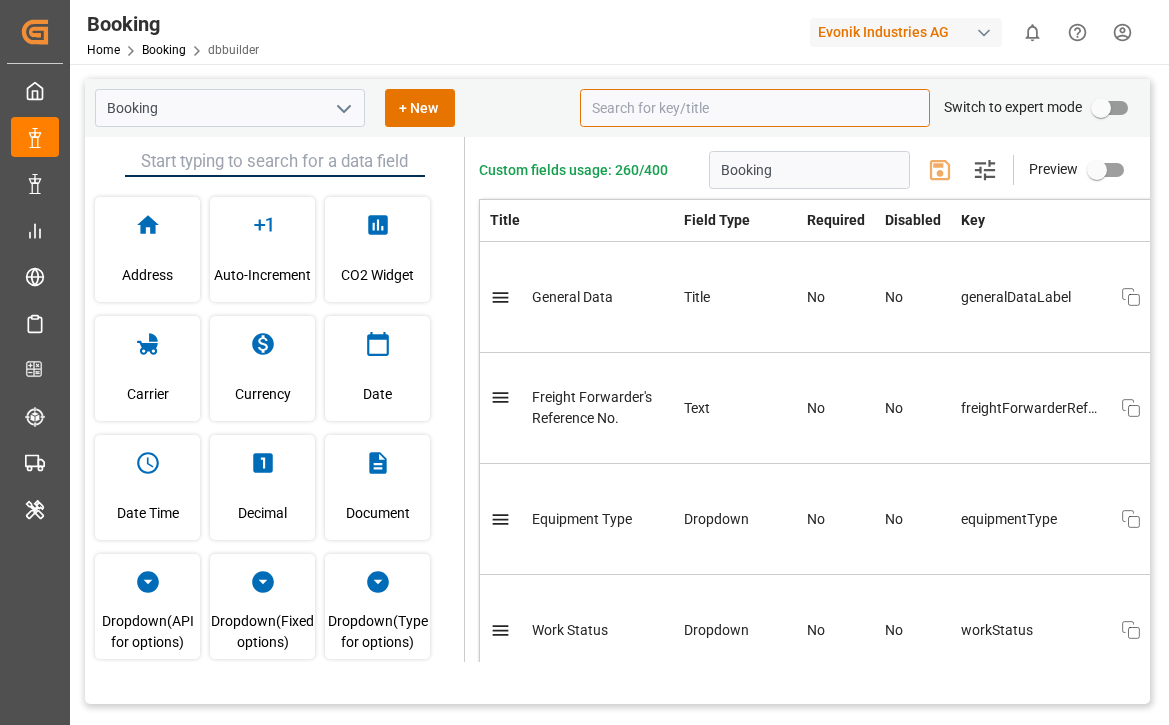scroll, scrollTop: 0, scrollLeft: 0, axis: both 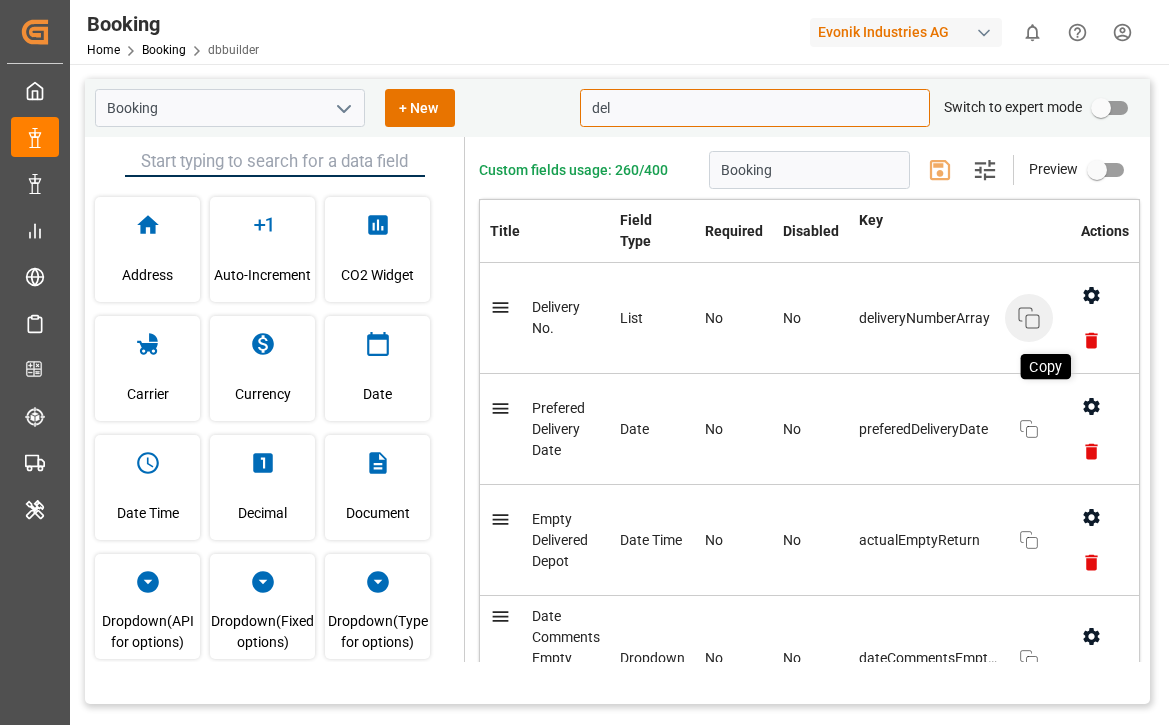 click 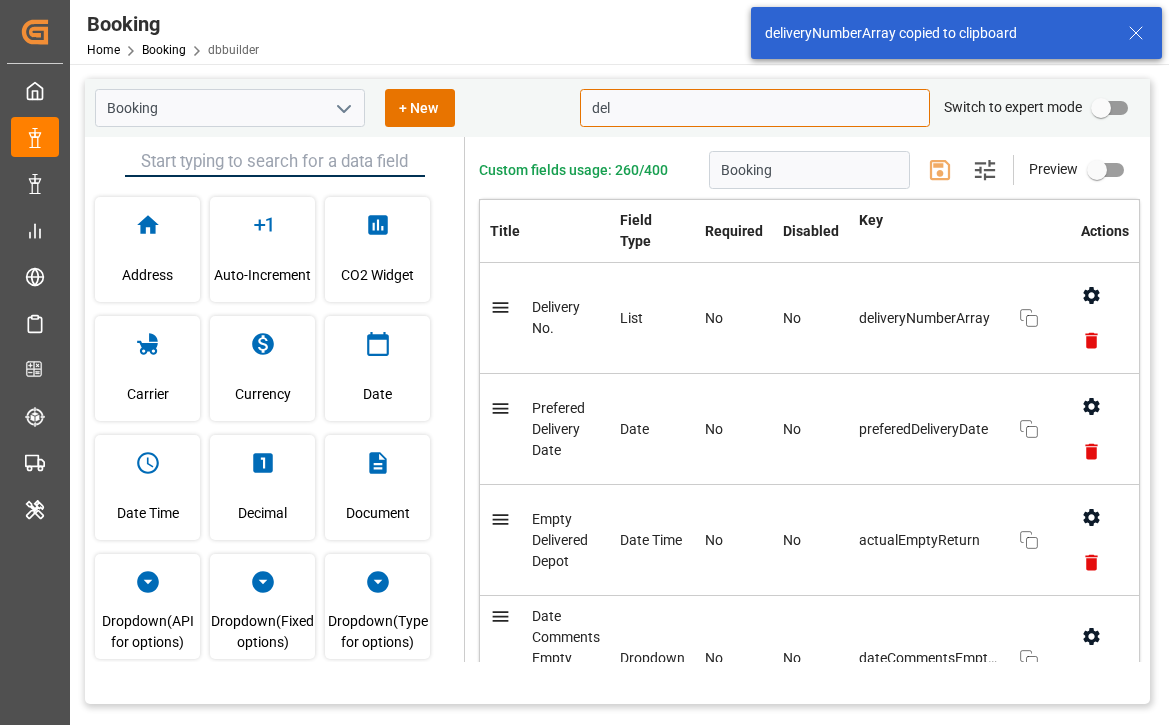 type on "del" 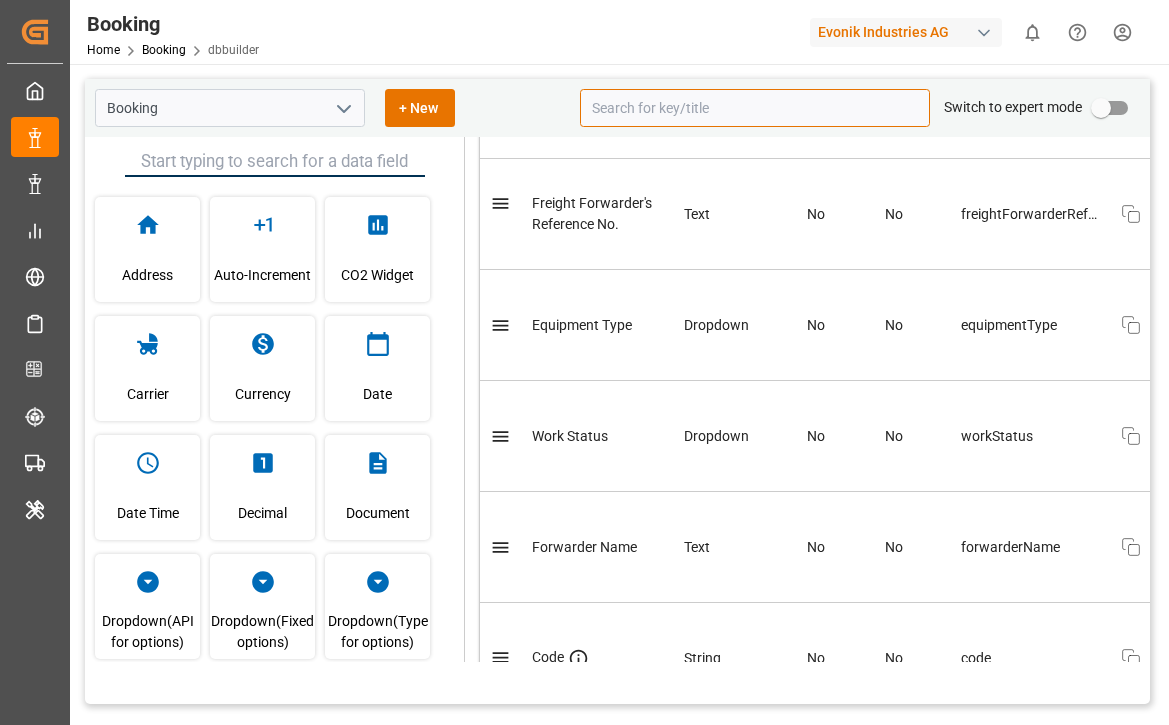 scroll, scrollTop: 195, scrollLeft: 0, axis: vertical 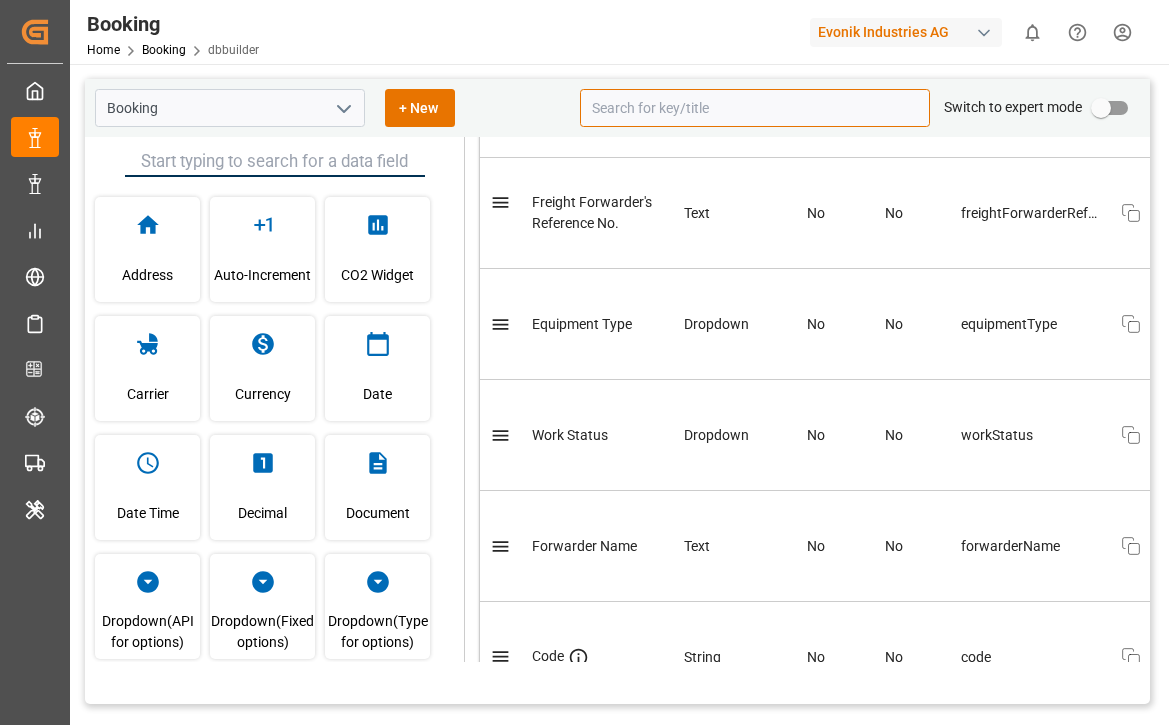 type 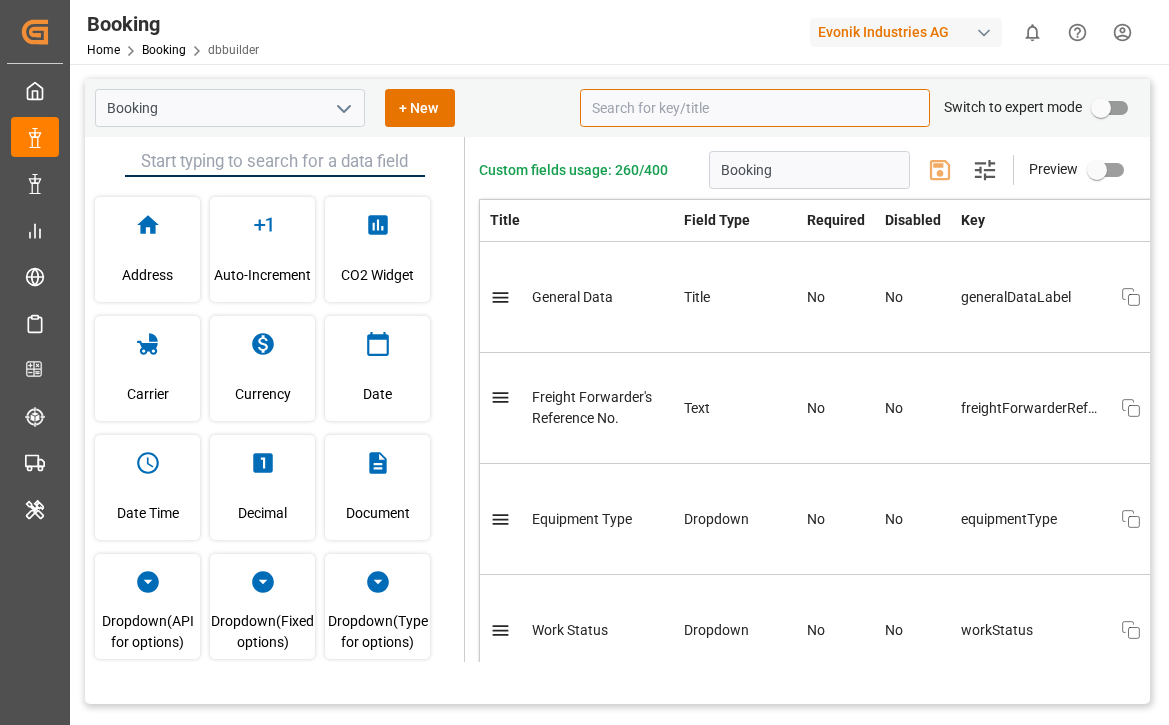 scroll, scrollTop: 52, scrollLeft: 0, axis: vertical 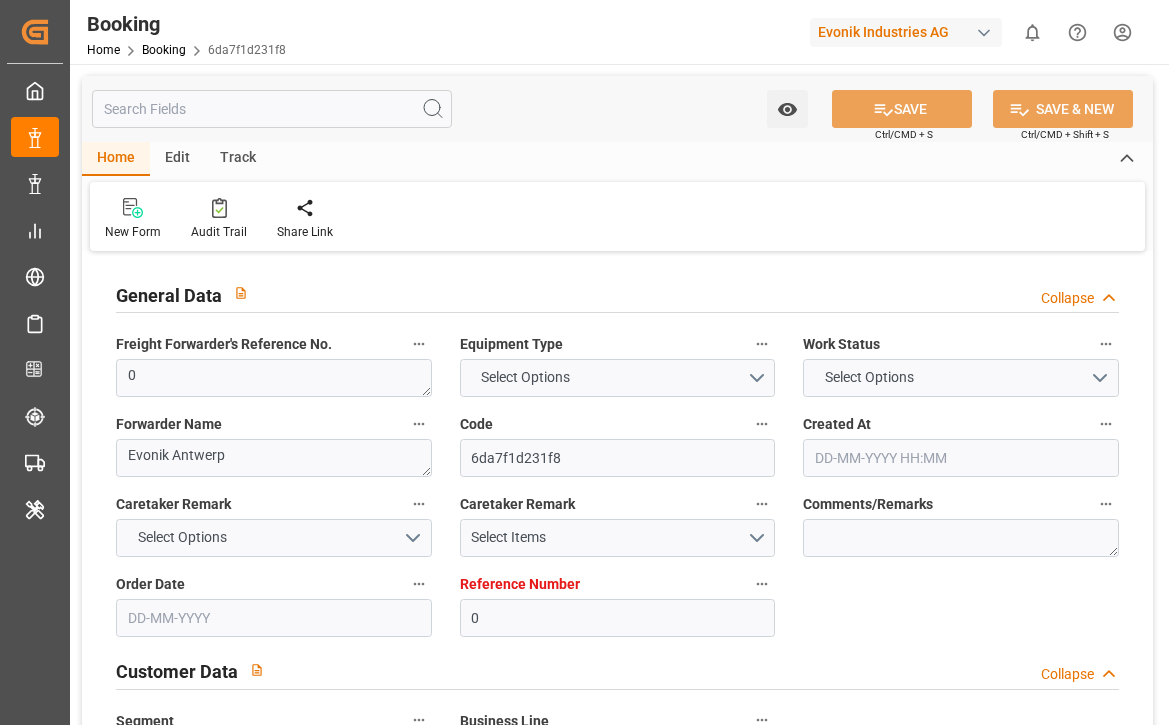 type on "0" 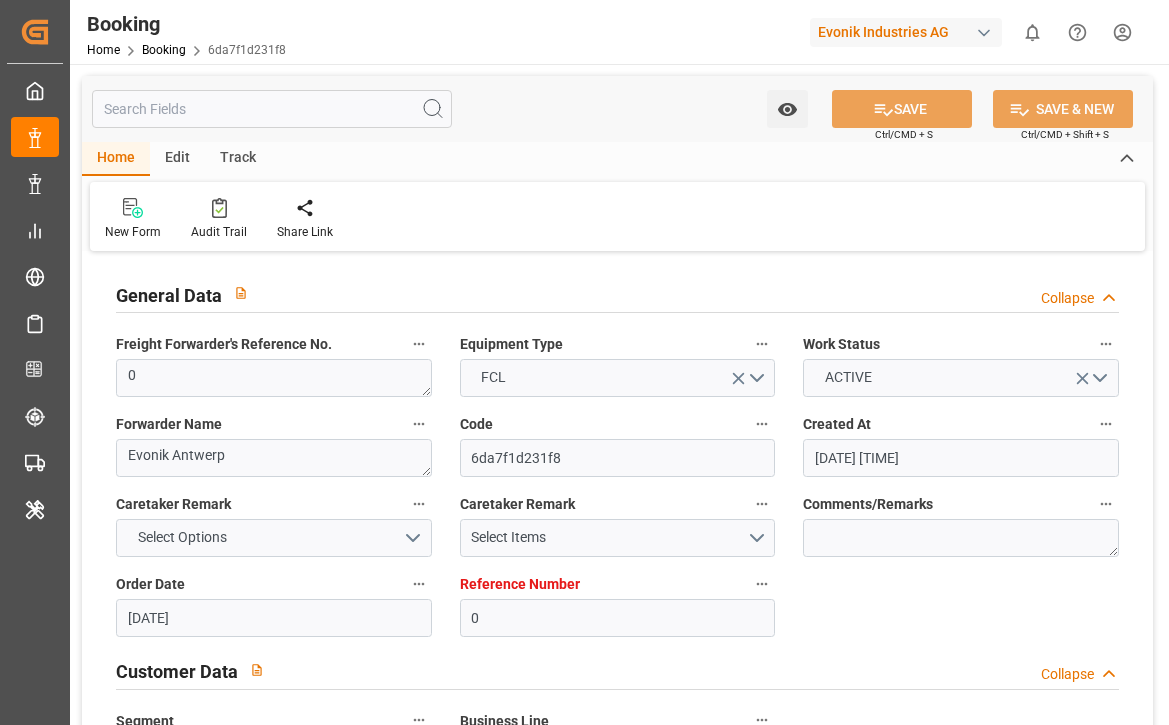 type on "[DATE] [TIME]" 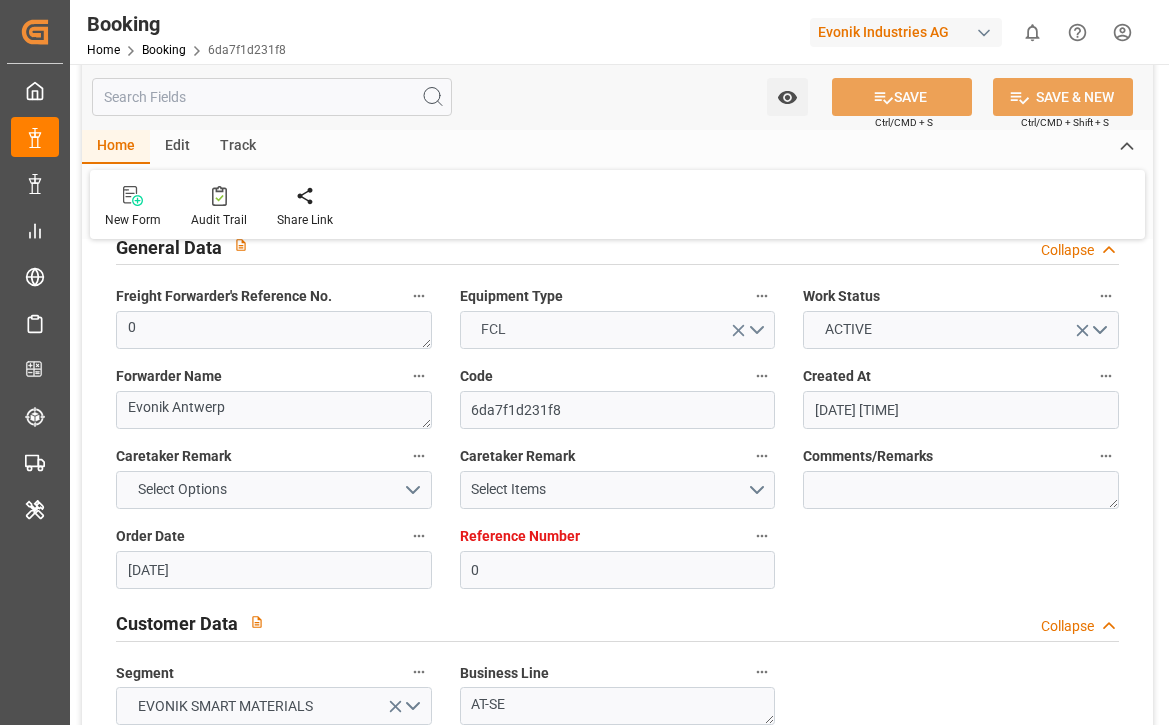 scroll, scrollTop: 0, scrollLeft: 0, axis: both 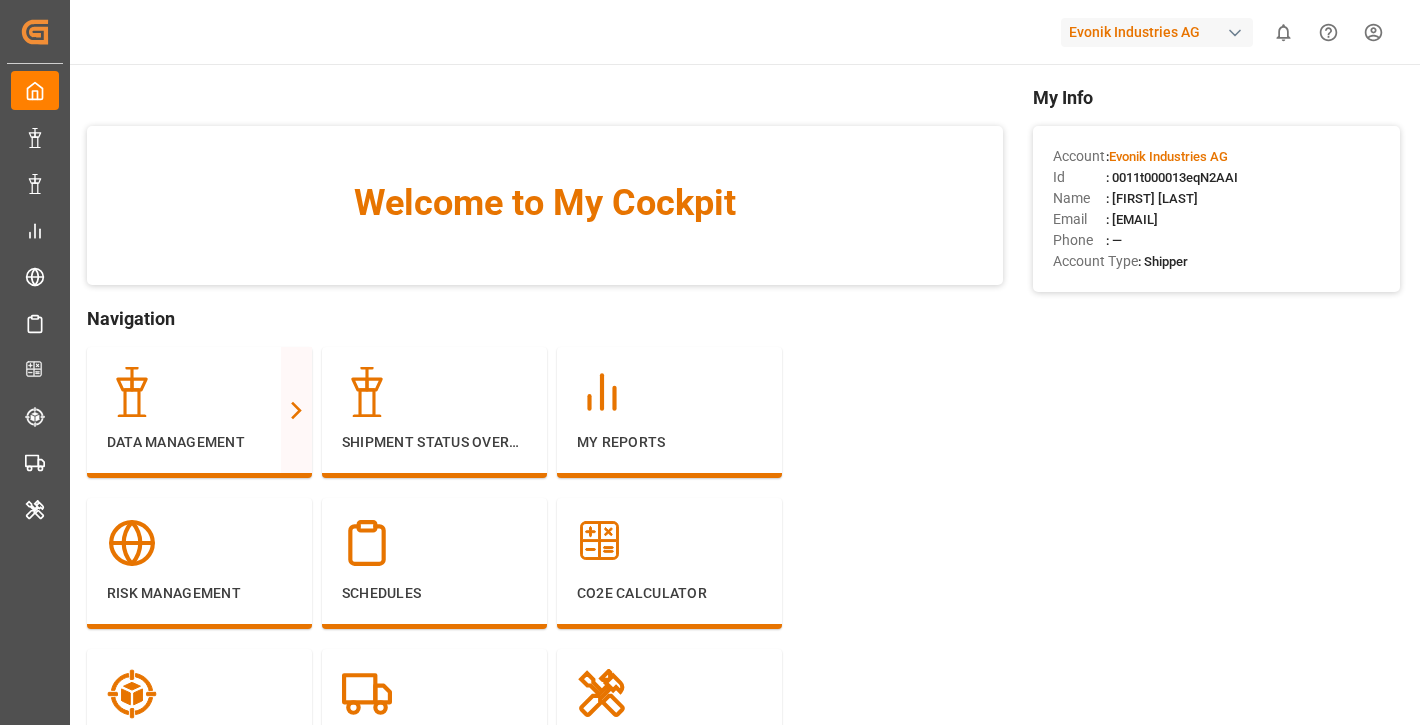 drag, startPoint x: 1260, startPoint y: 173, endPoint x: 1197, endPoint y: 172, distance: 63.007935 